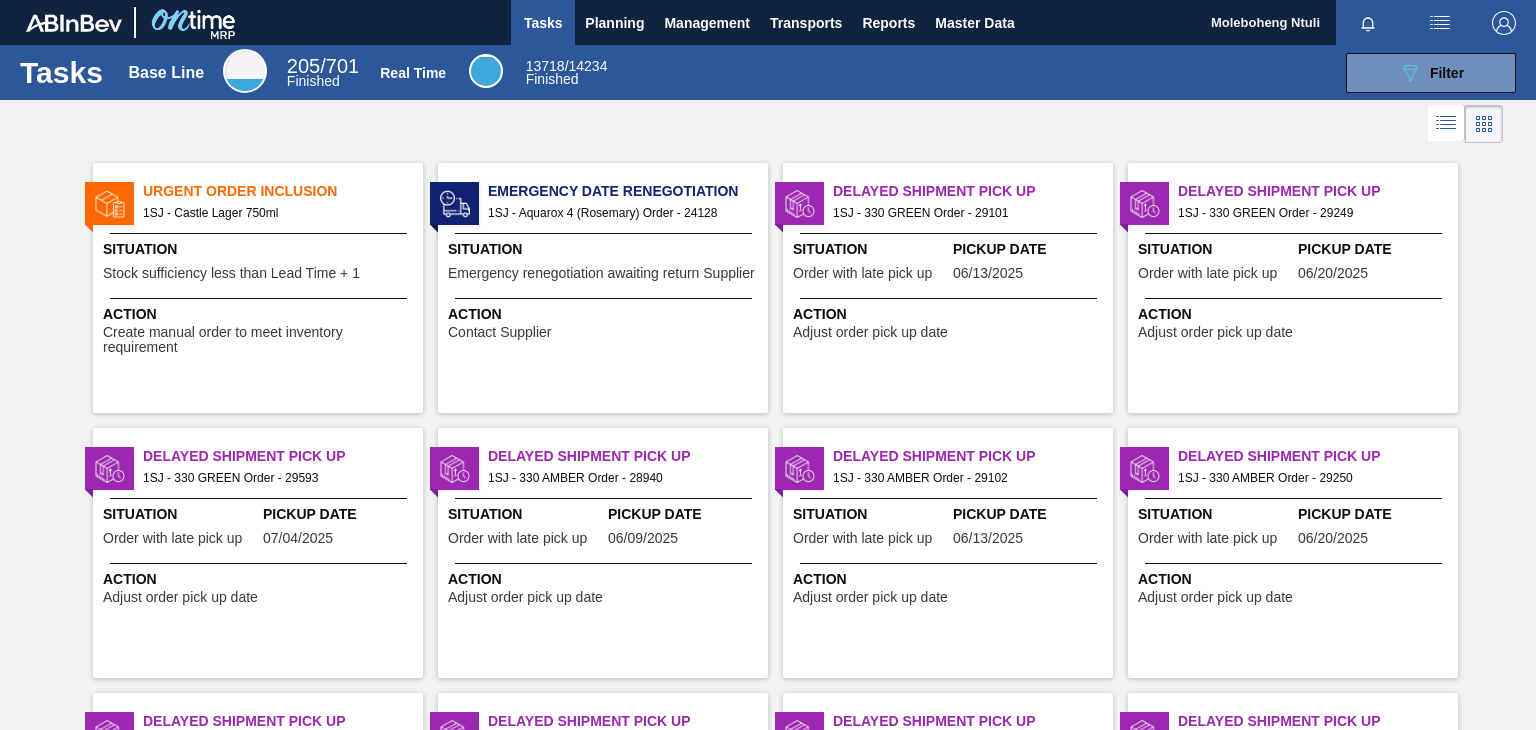 scroll, scrollTop: 0, scrollLeft: 0, axis: both 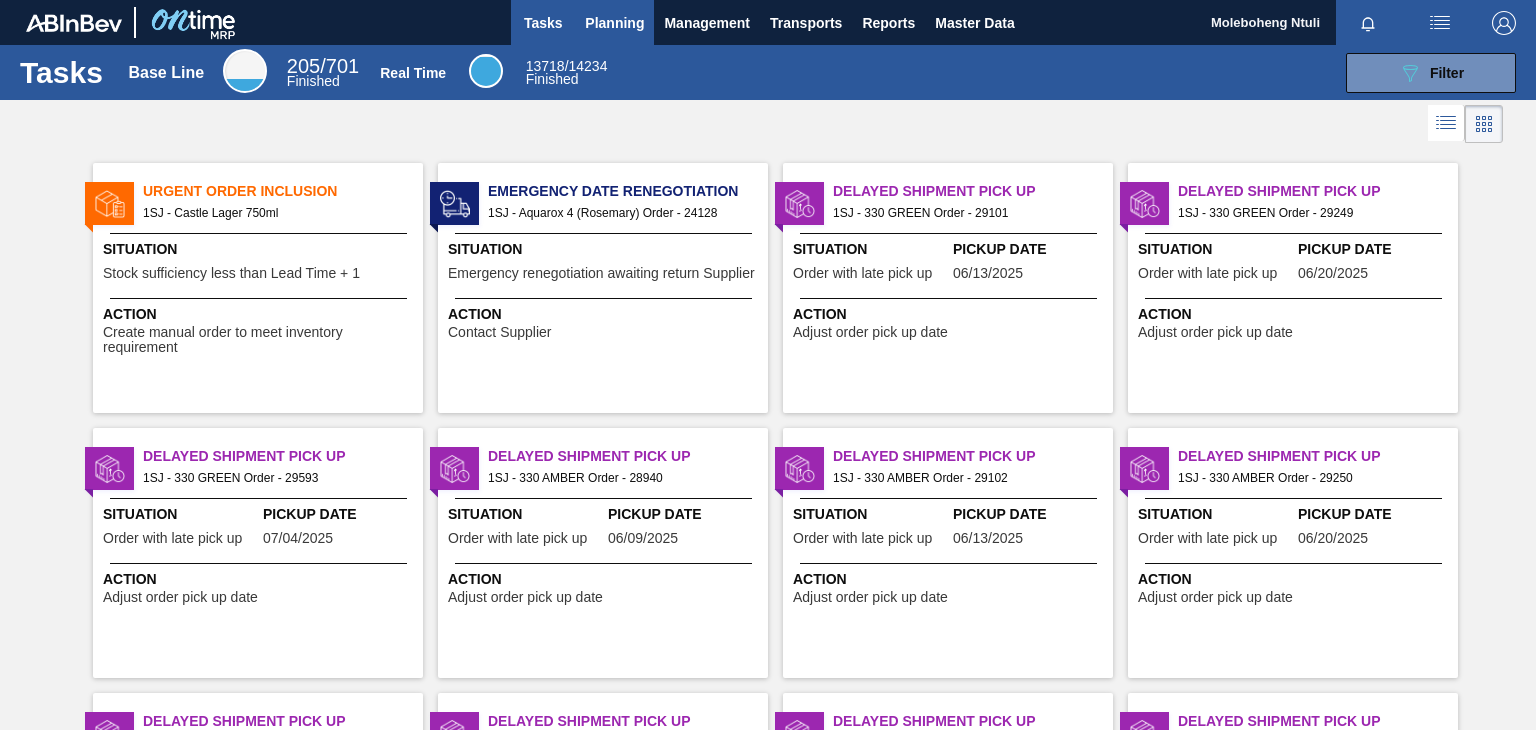 click on "Planning" at bounding box center [614, 23] 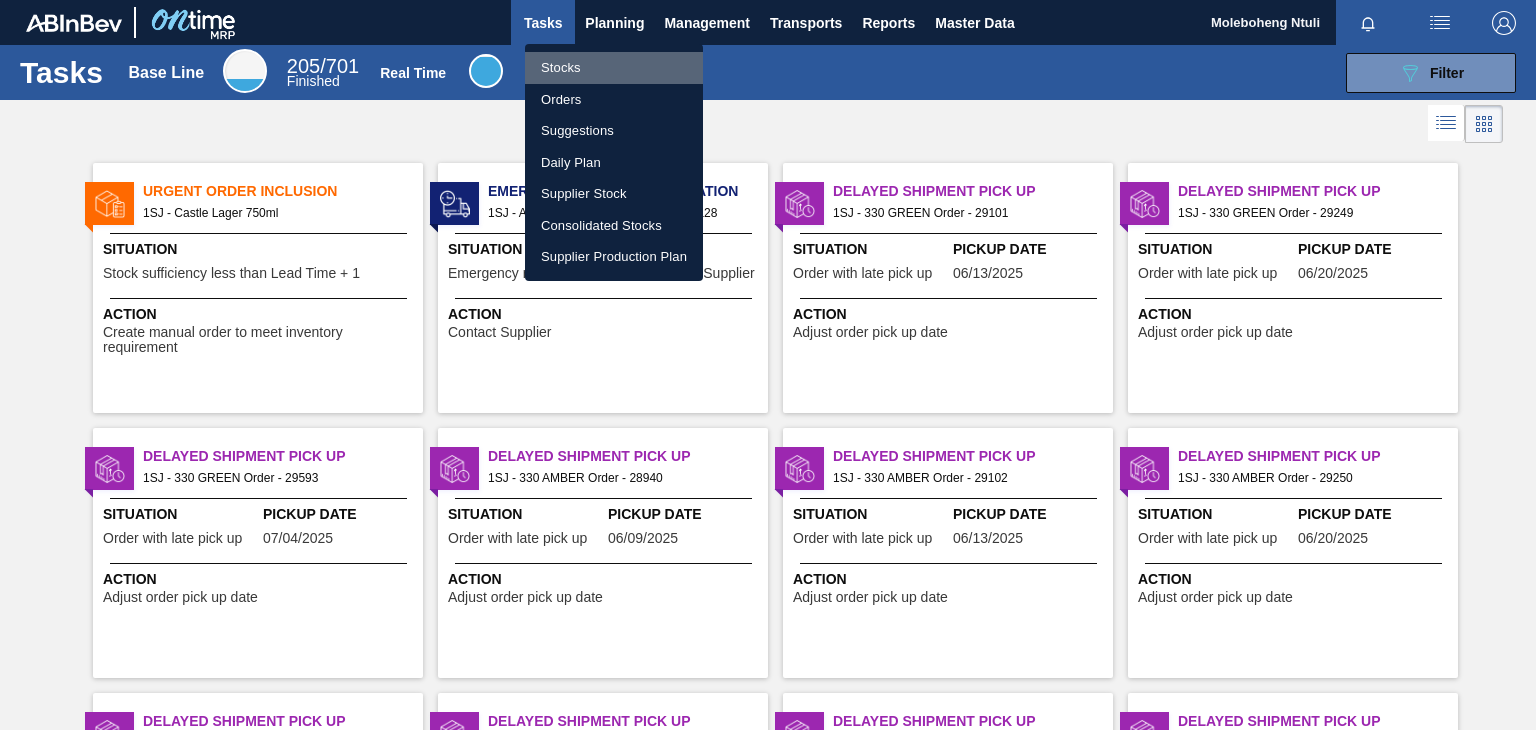 click on "Stocks" at bounding box center (614, 68) 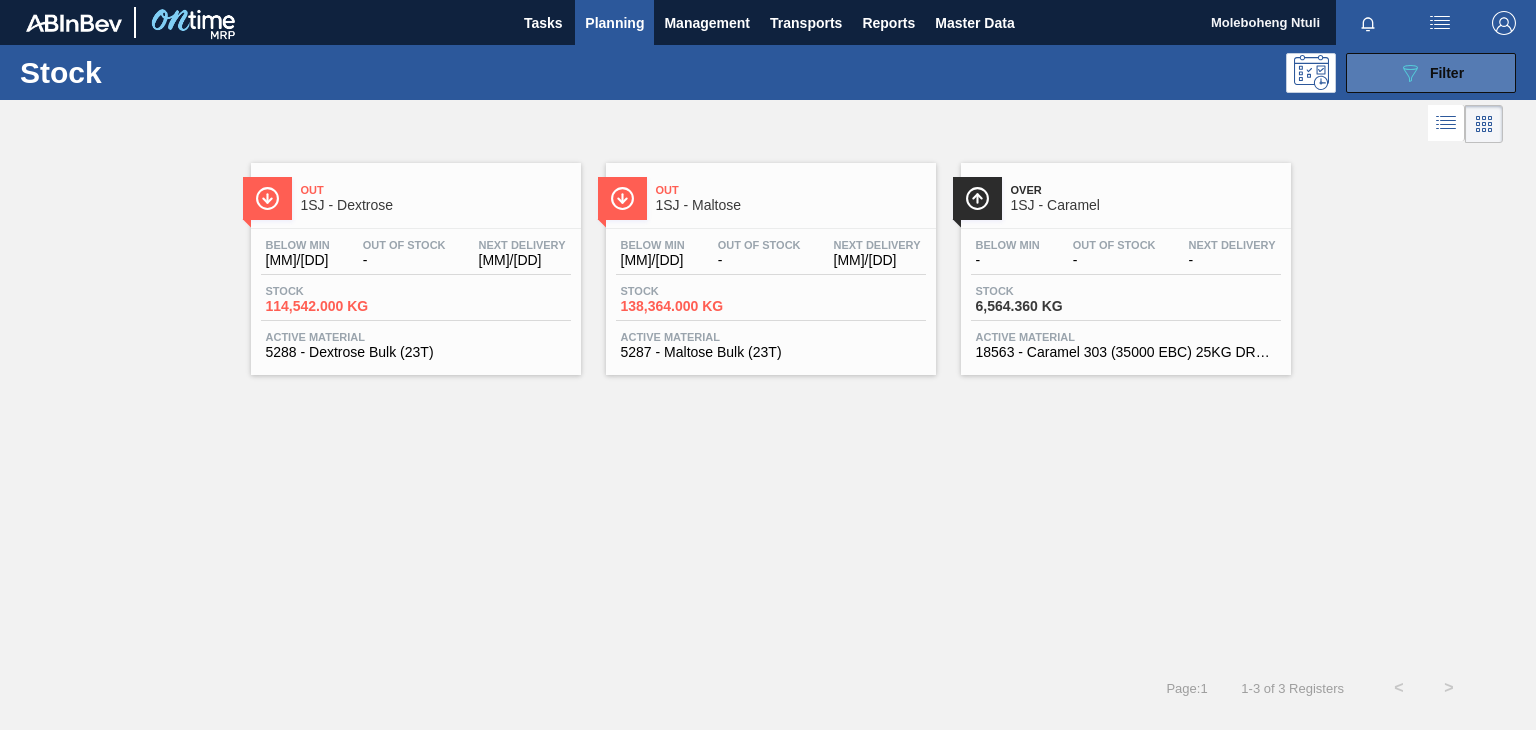 click on "089F7B8B-B2A5-4AFE-B5C0-19BA573D28AC" 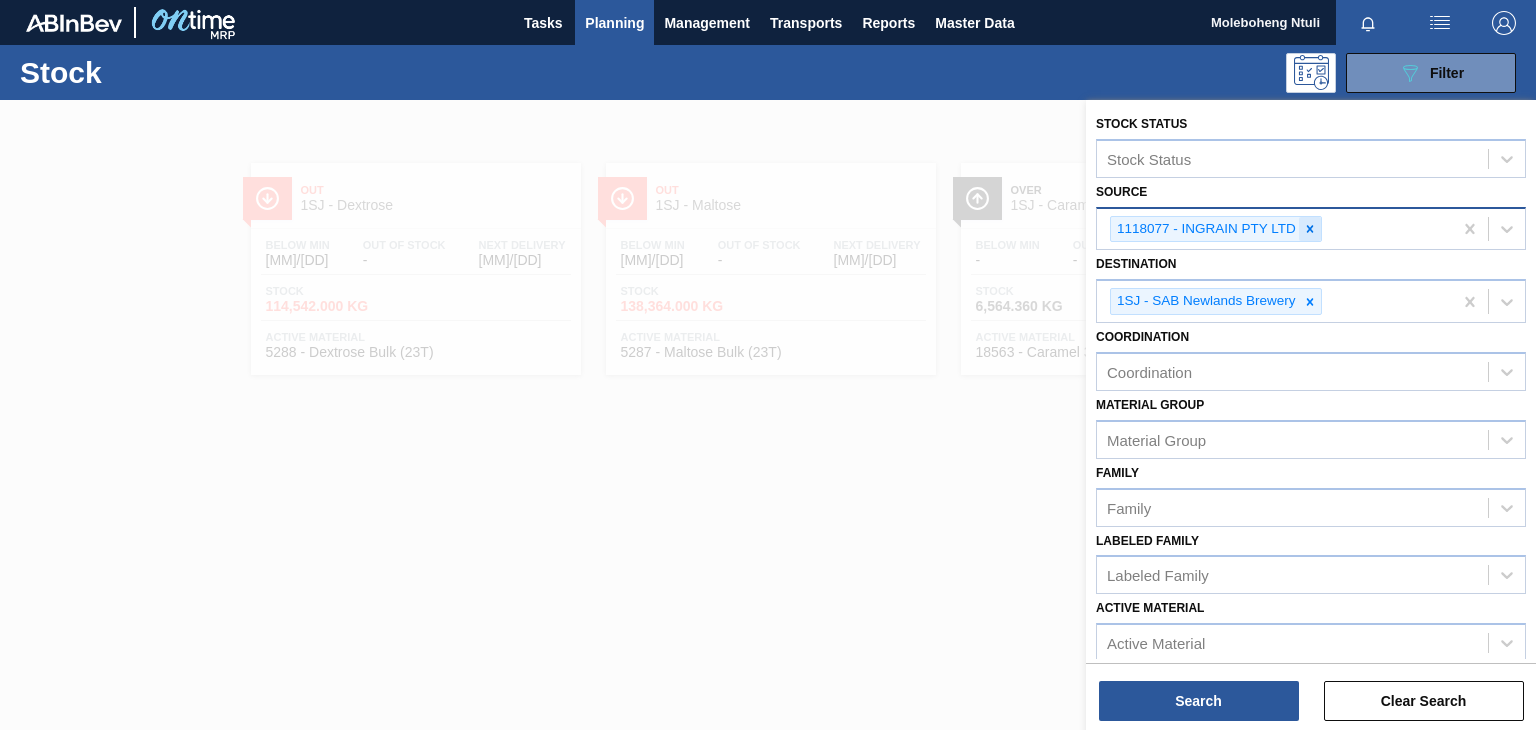 click 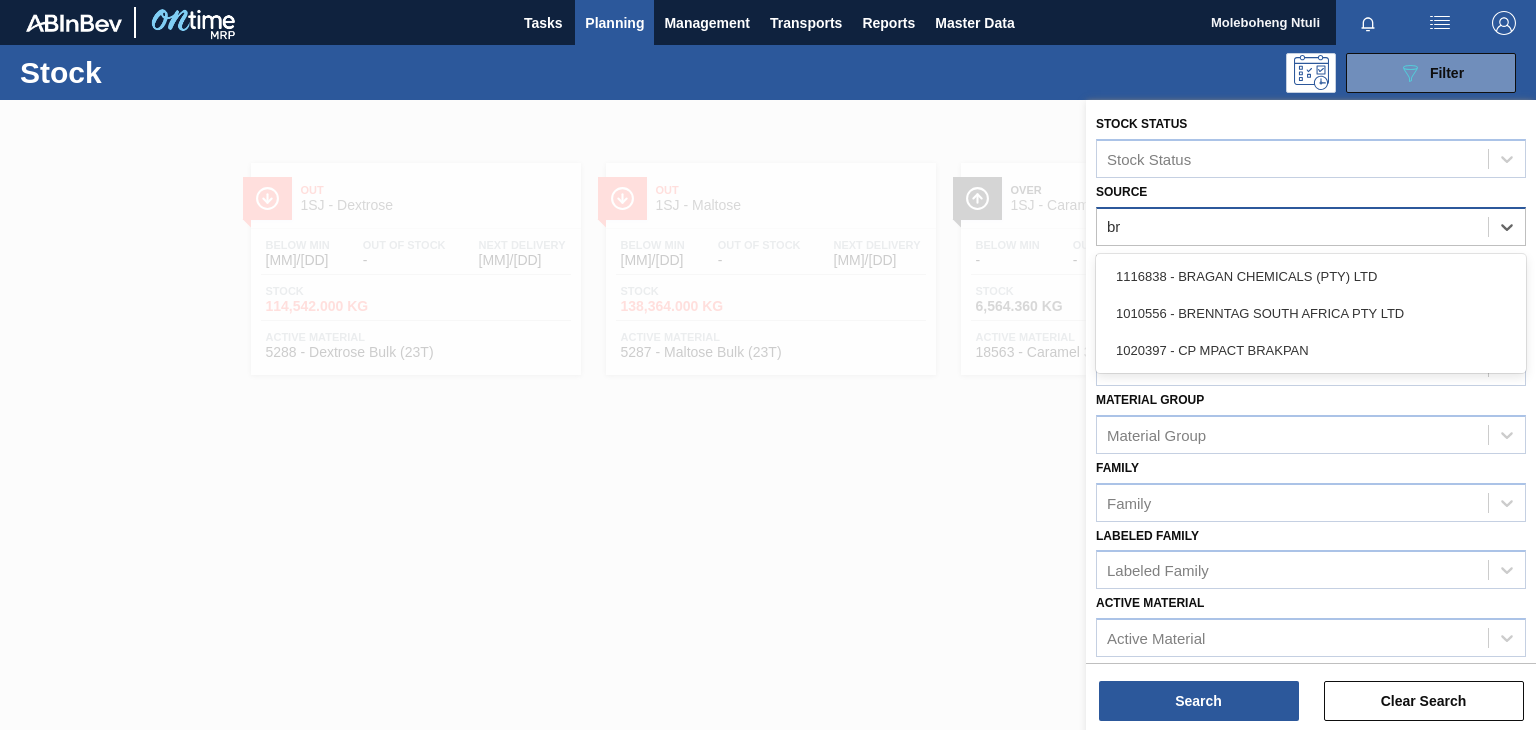 type on "bre" 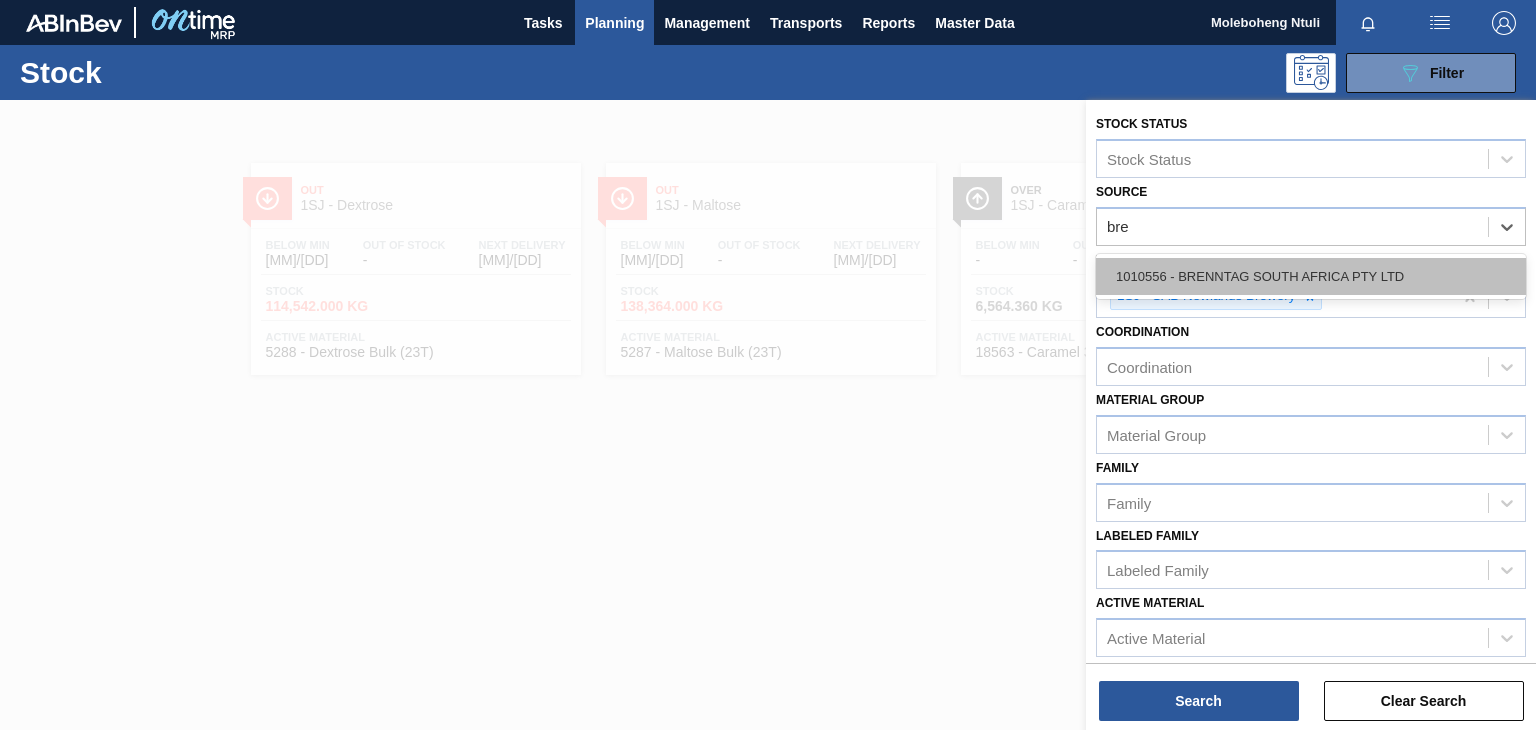 click on "1010556 - BRENNTAG SOUTH AFRICA PTY LTD" at bounding box center (1311, 276) 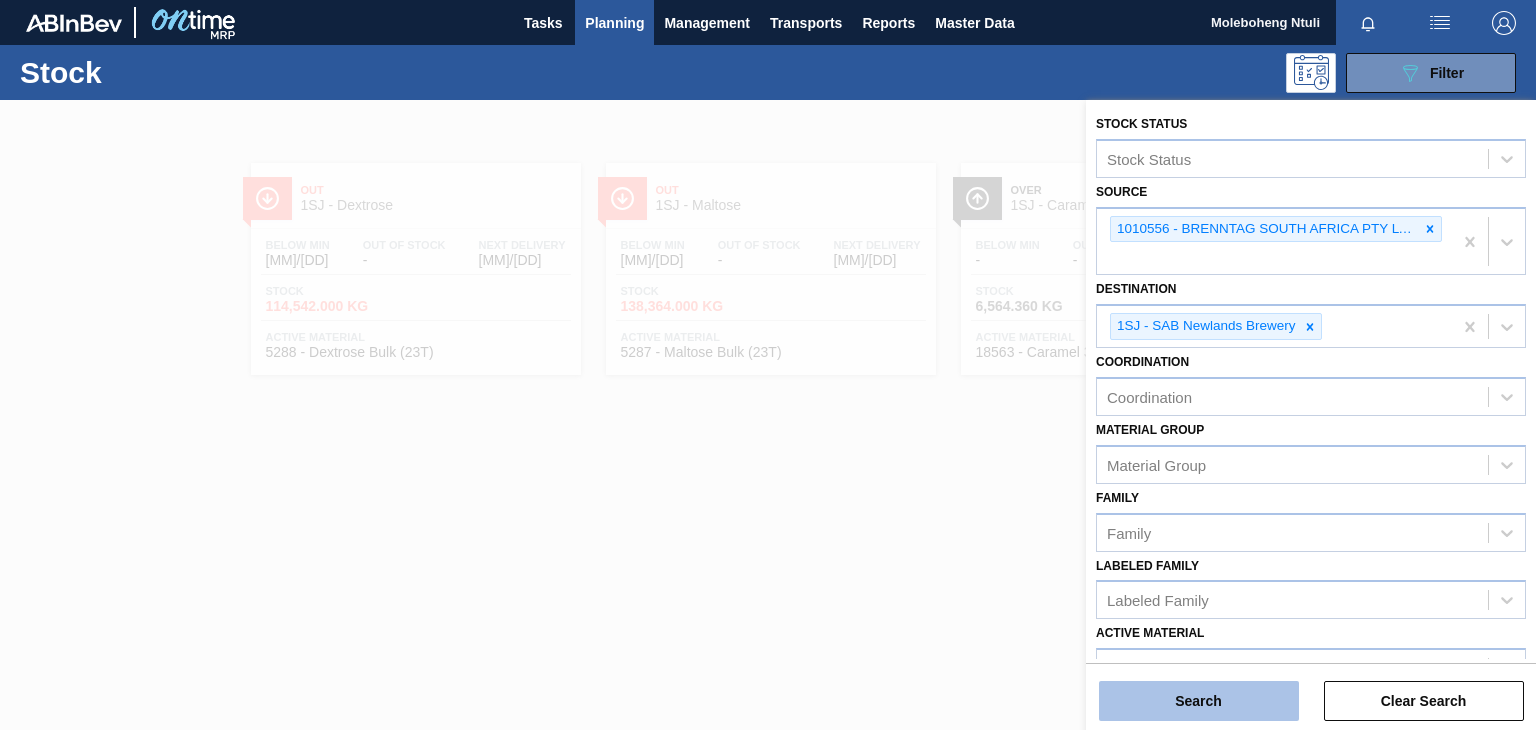 click on "Search" at bounding box center [1199, 701] 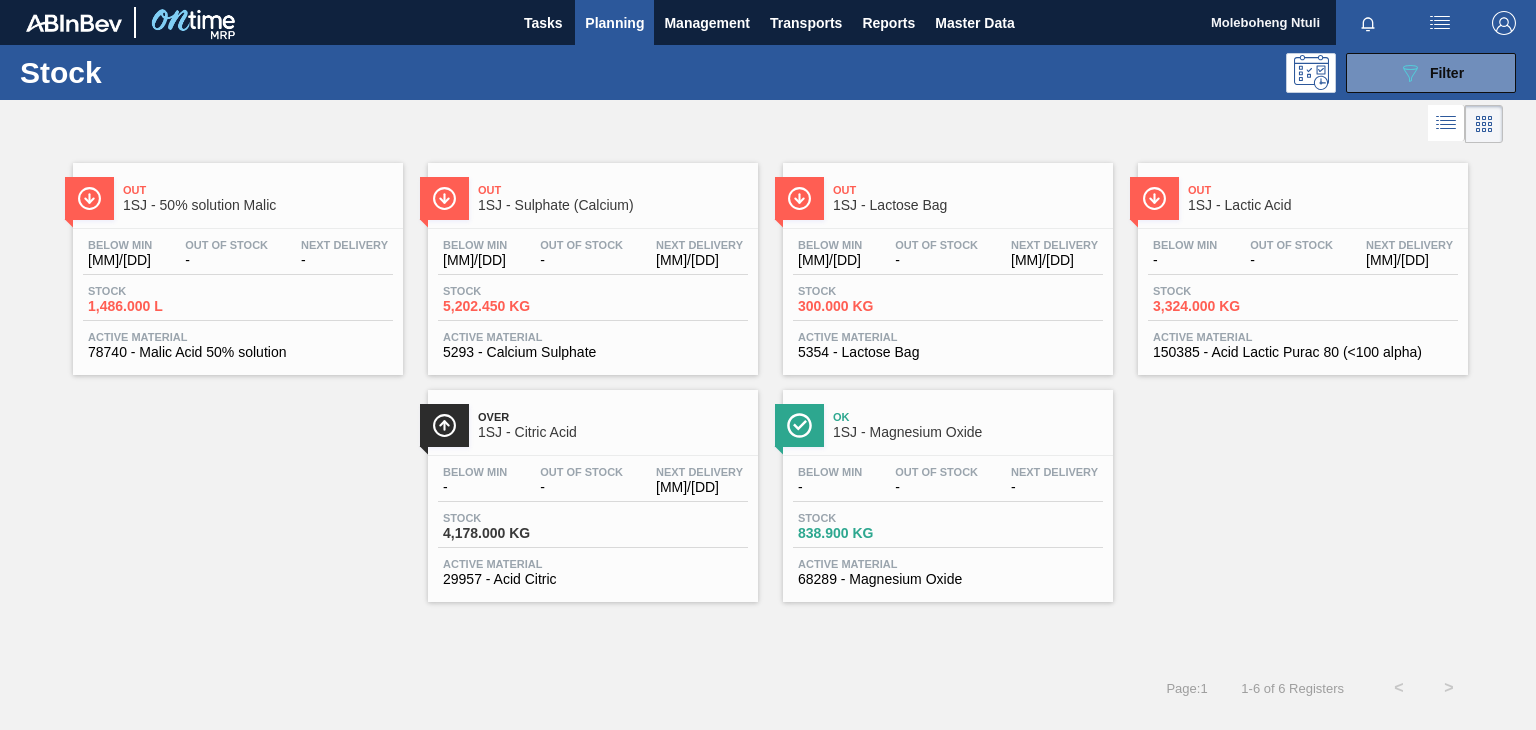 click on "1SJ - Sulphate (Calcium)" at bounding box center (613, 205) 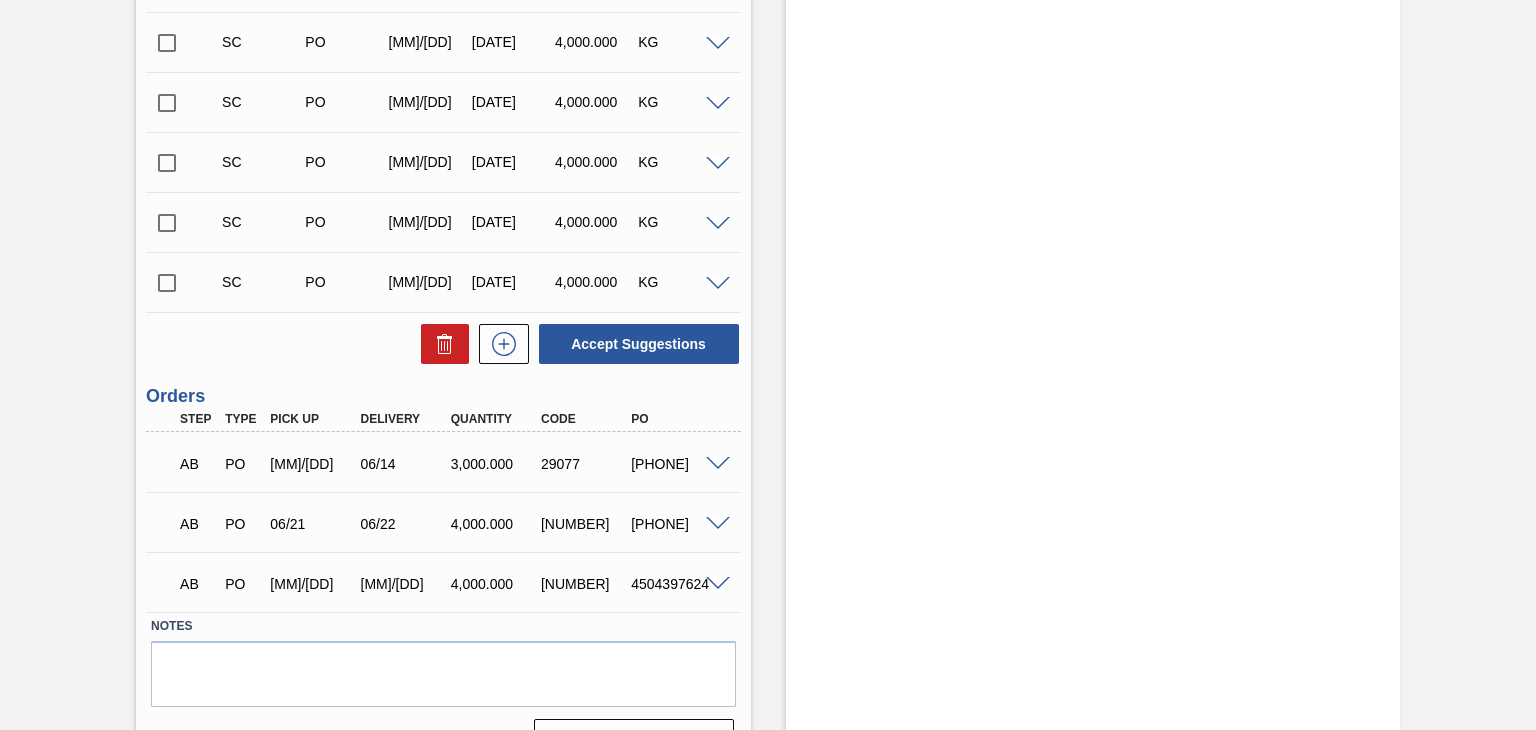 scroll, scrollTop: 852, scrollLeft: 0, axis: vertical 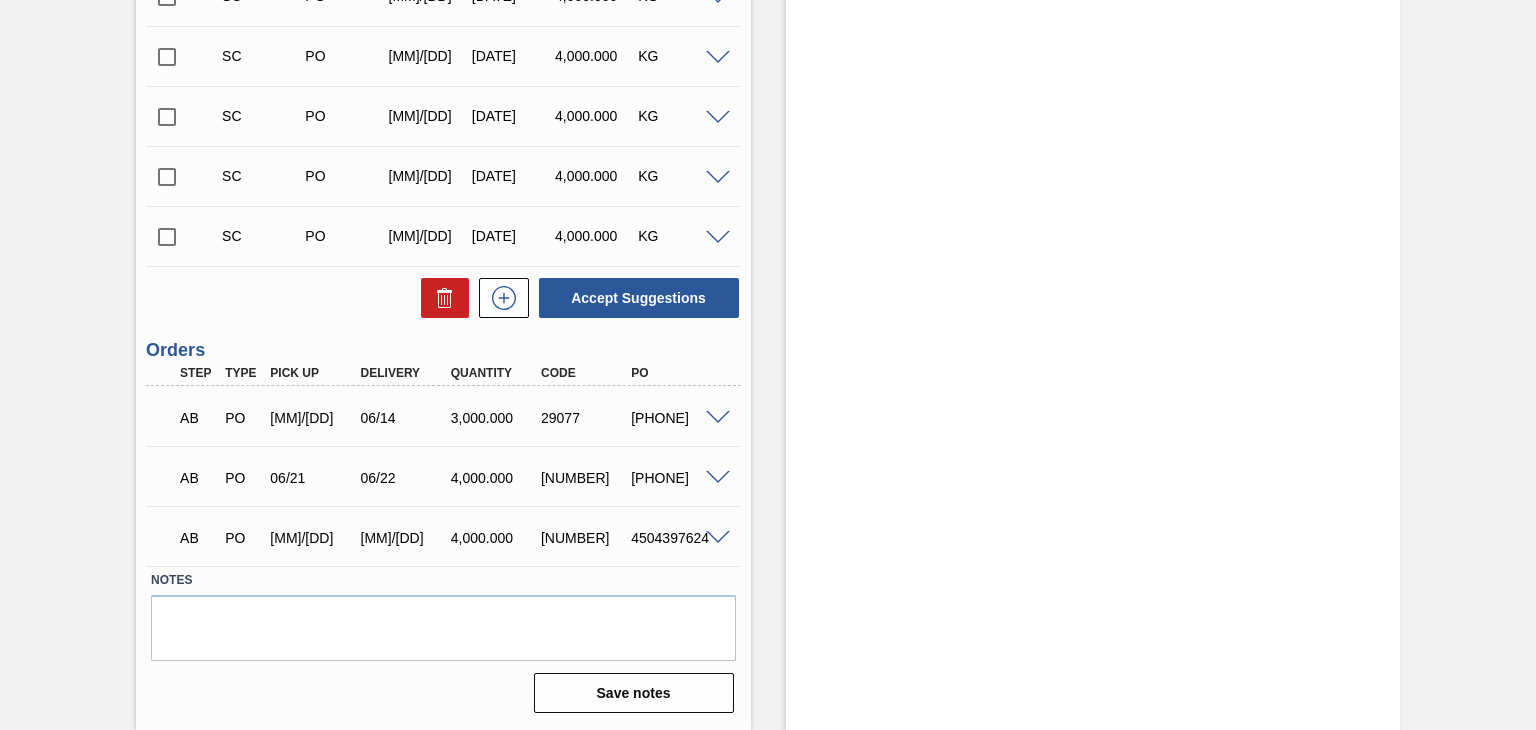click at bounding box center [718, 238] 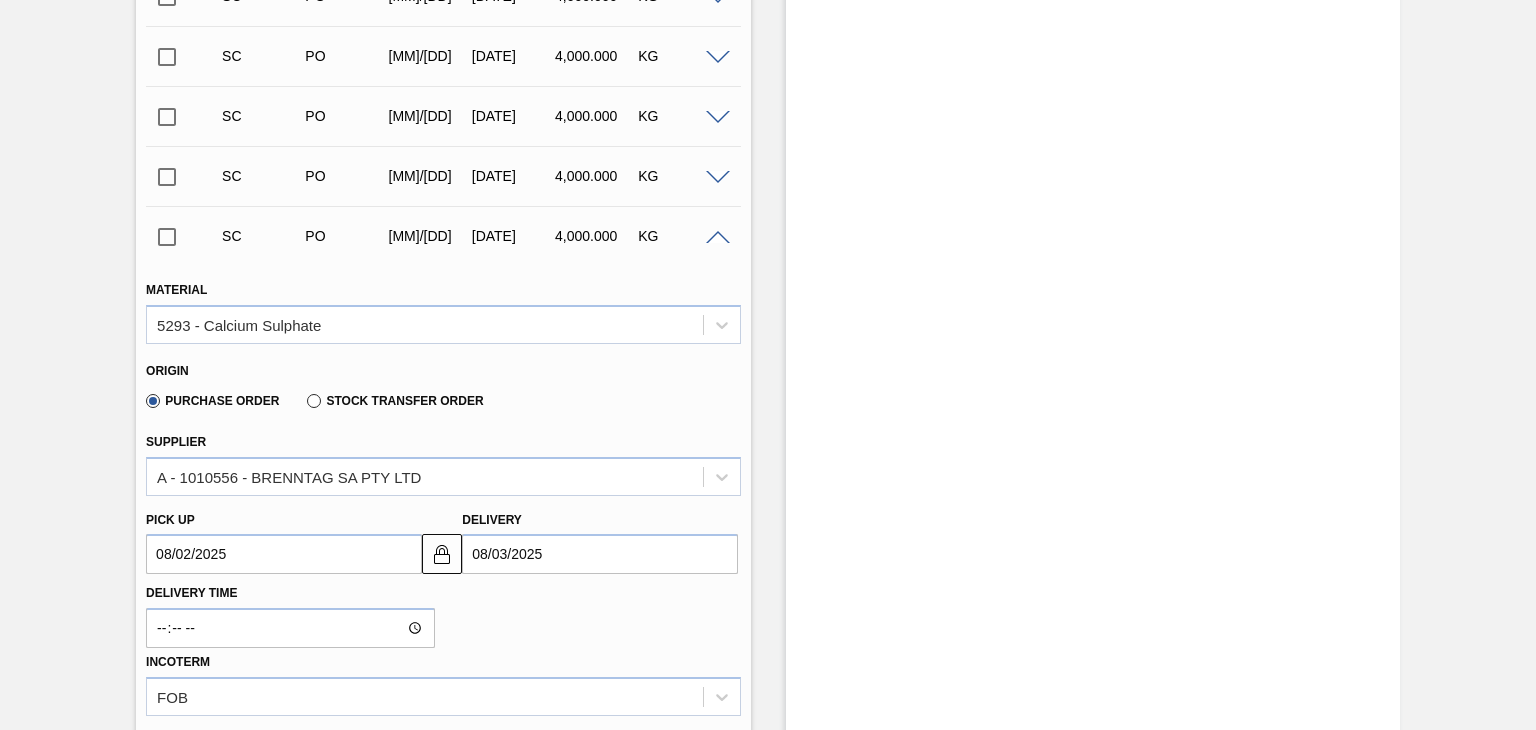 click on "08/03/2025" at bounding box center (600, 554) 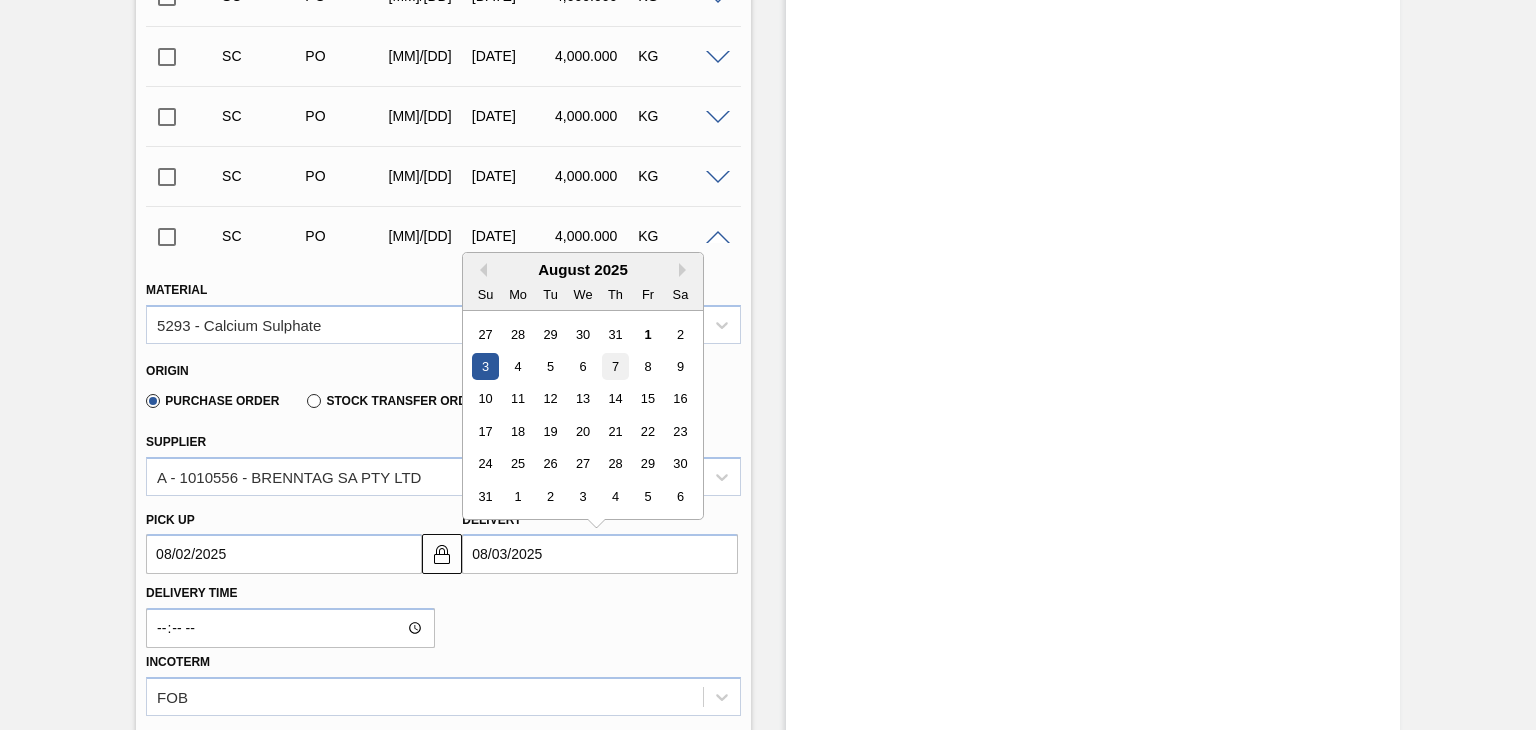 click on "7" at bounding box center (615, 366) 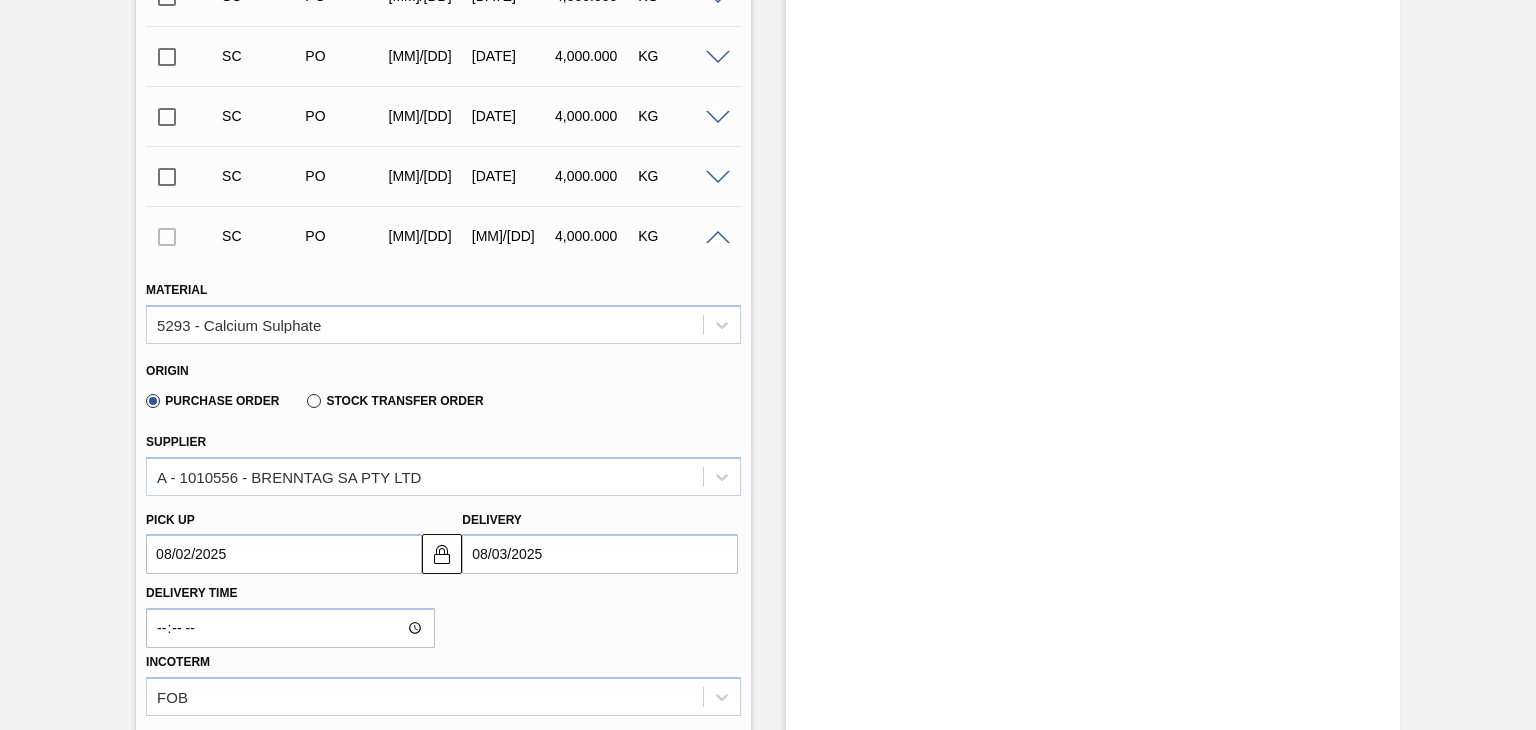 type on "08/06/2025" 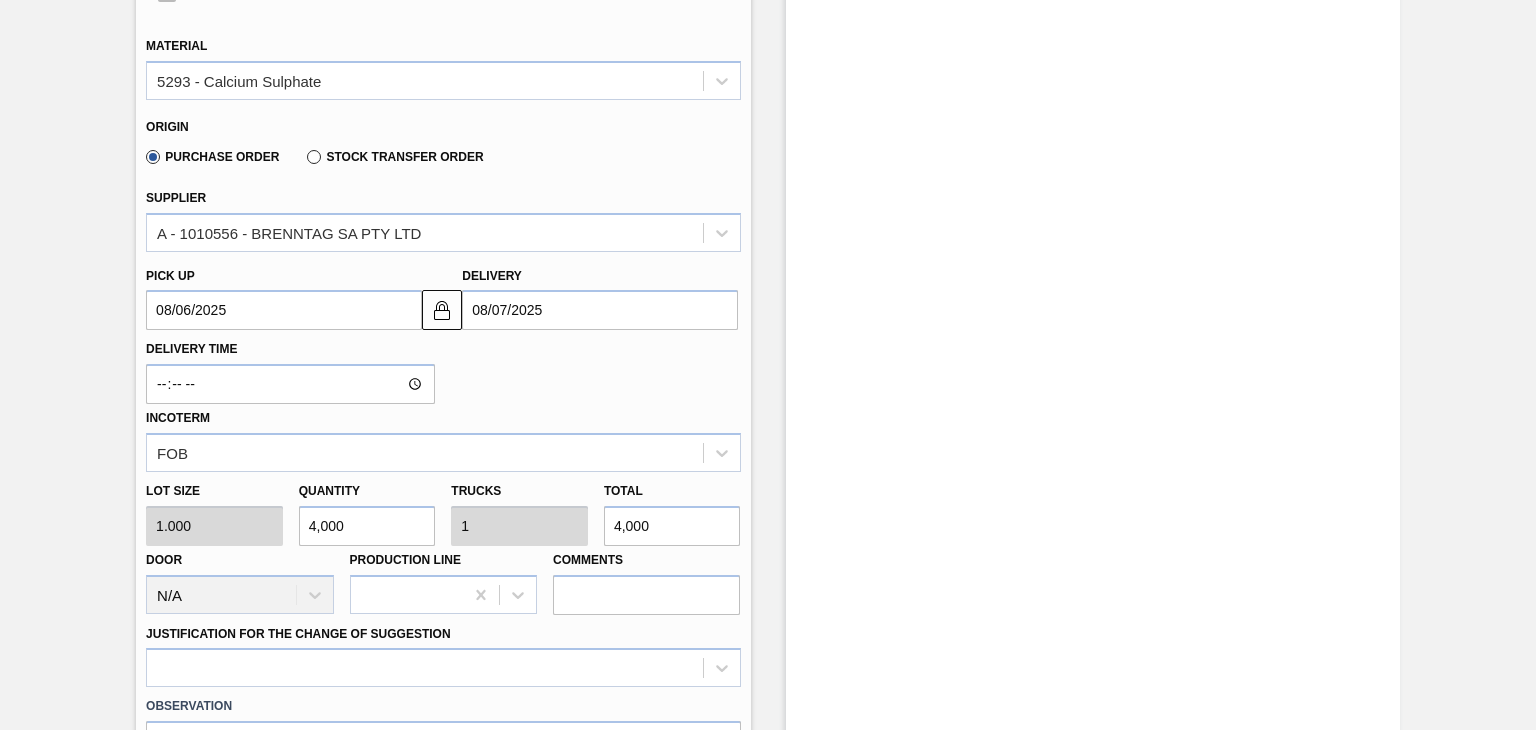 scroll, scrollTop: 1252, scrollLeft: 0, axis: vertical 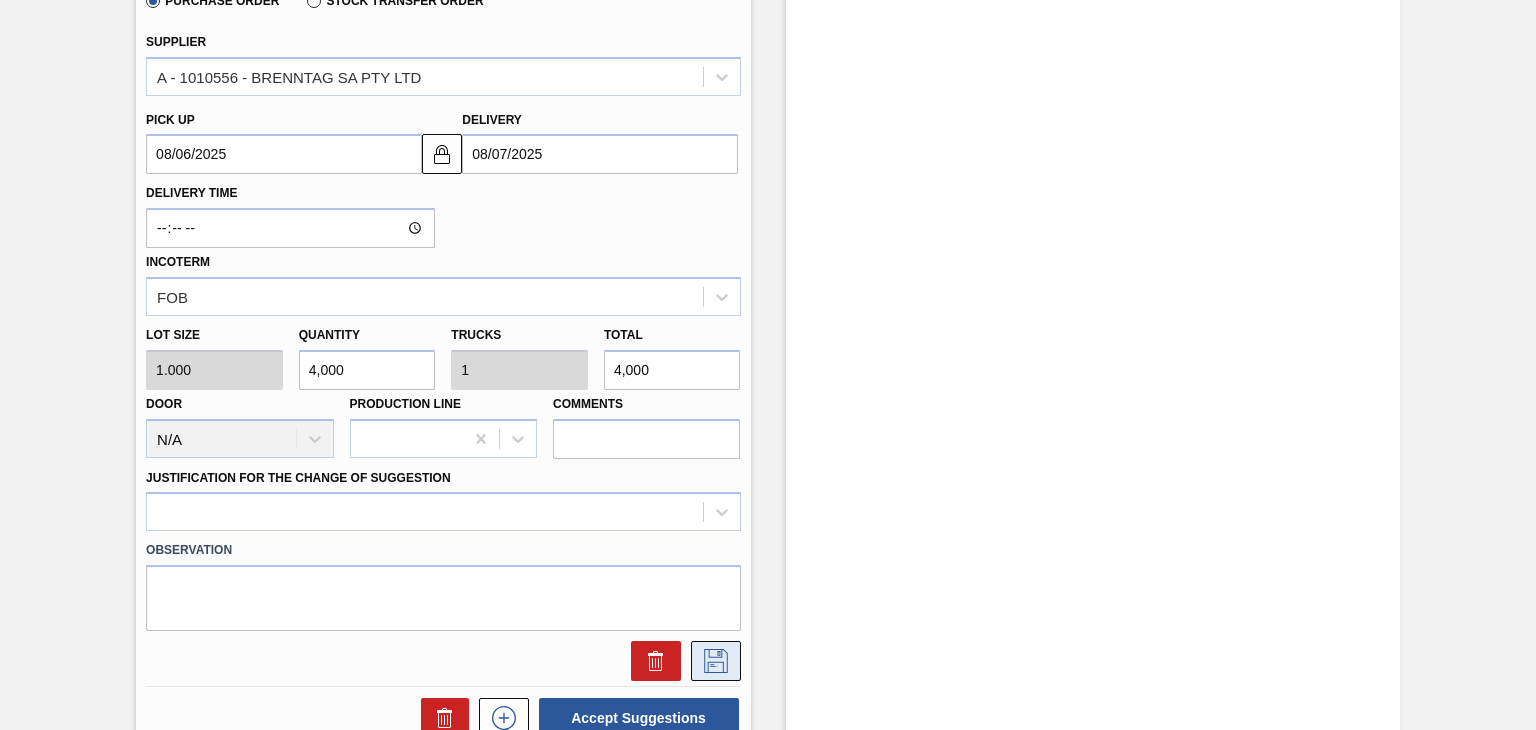 click 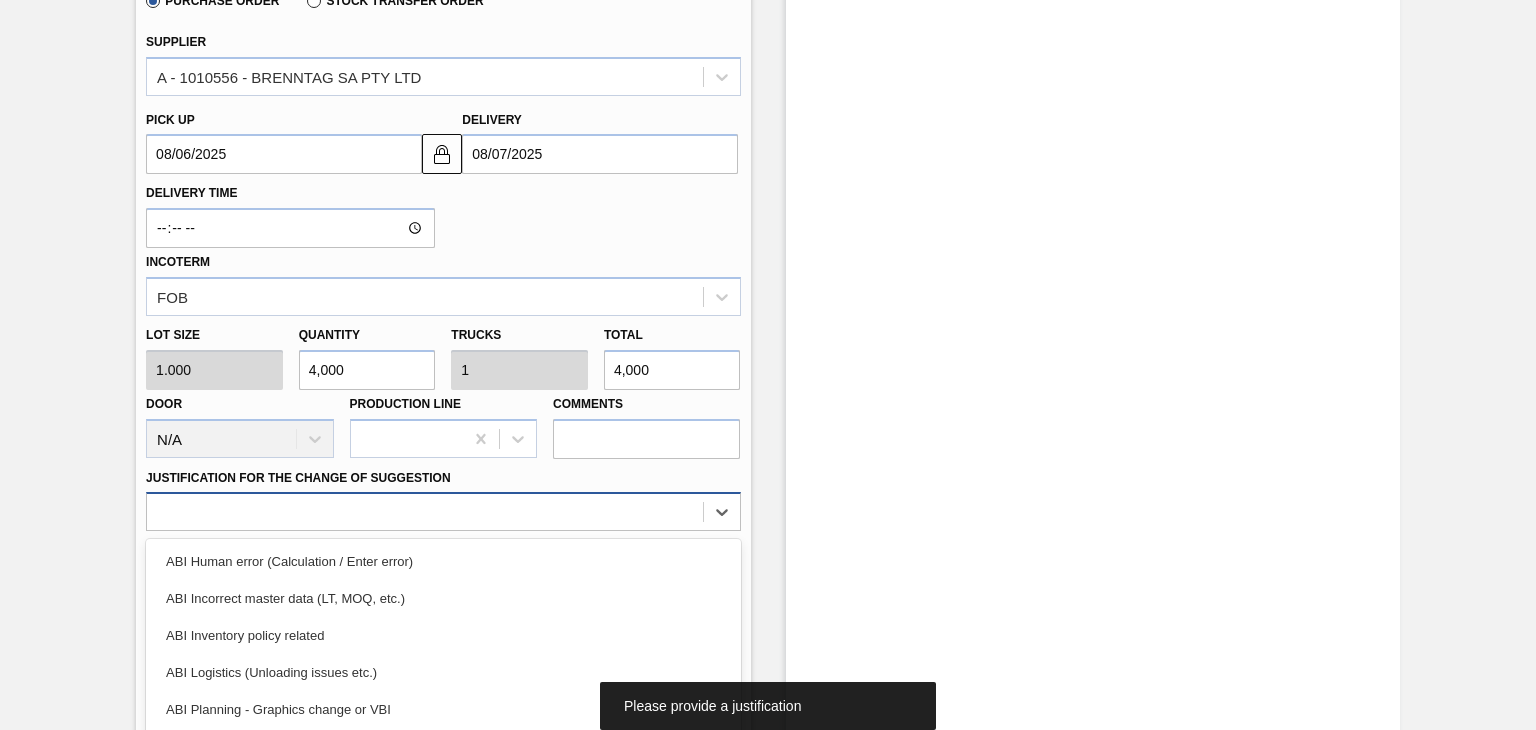 scroll, scrollTop: 1367, scrollLeft: 0, axis: vertical 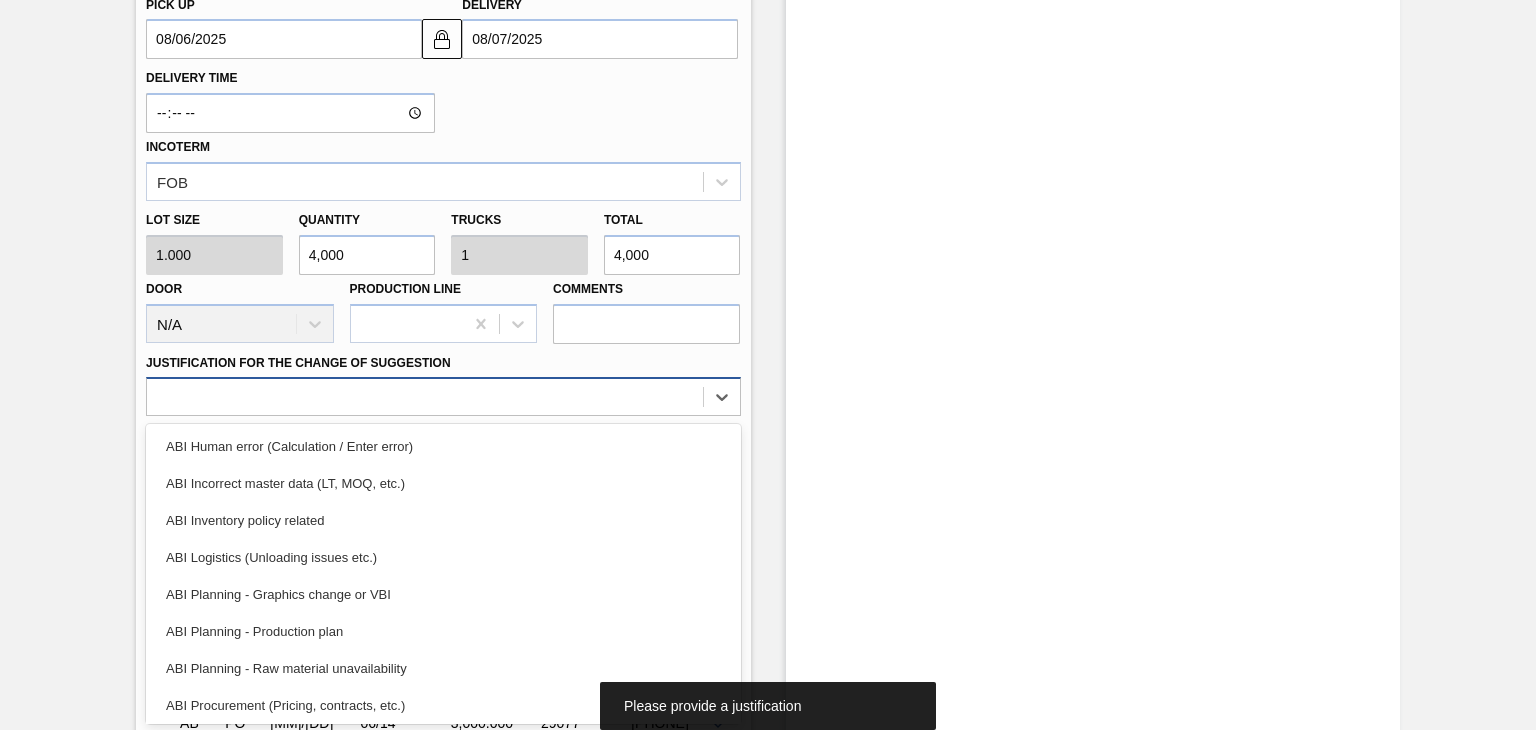 click on "option ABI Inventory policy related focused, 3 of 18. 18 results available. Use Up and Down to choose options, press Enter to select the currently focused option, press Escape to exit the menu, press Tab to select the option and exit the menu. ABI Human error (Calculation / Enter error) ABI Incorrect master data (LT, MOQ, etc.) ABI Inventory policy related ABI Logistics (Unloading issues etc.) ABI Planning - Graphics change or VBI ABI Planning - Production plan ABI Planning - Raw material unavailability ABI Procurement (Pricing, contracts, etc.) ABI Supply related (Line breakdown etc.) ABI Transport planning (Truck optimization etc.) Force majeure Other Other supplier issue - Change of supplier Quality issue Supplier related - Delays, Capacity constraints, etc. Supplier related - Delivery issues Supplier related - Out of Stock System / Ontime related issue" at bounding box center (443, 396) 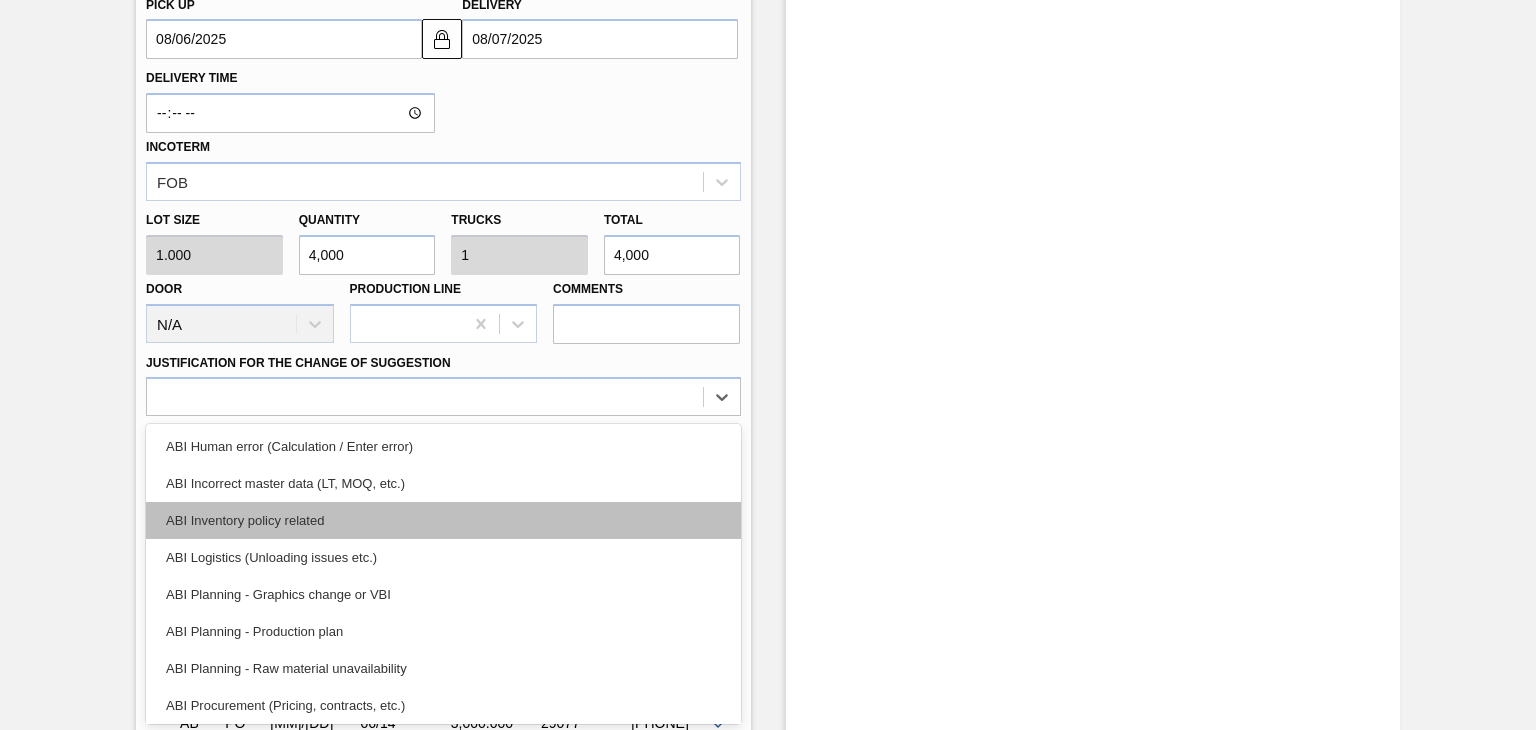 click on "ABI Inventory policy related" at bounding box center [443, 520] 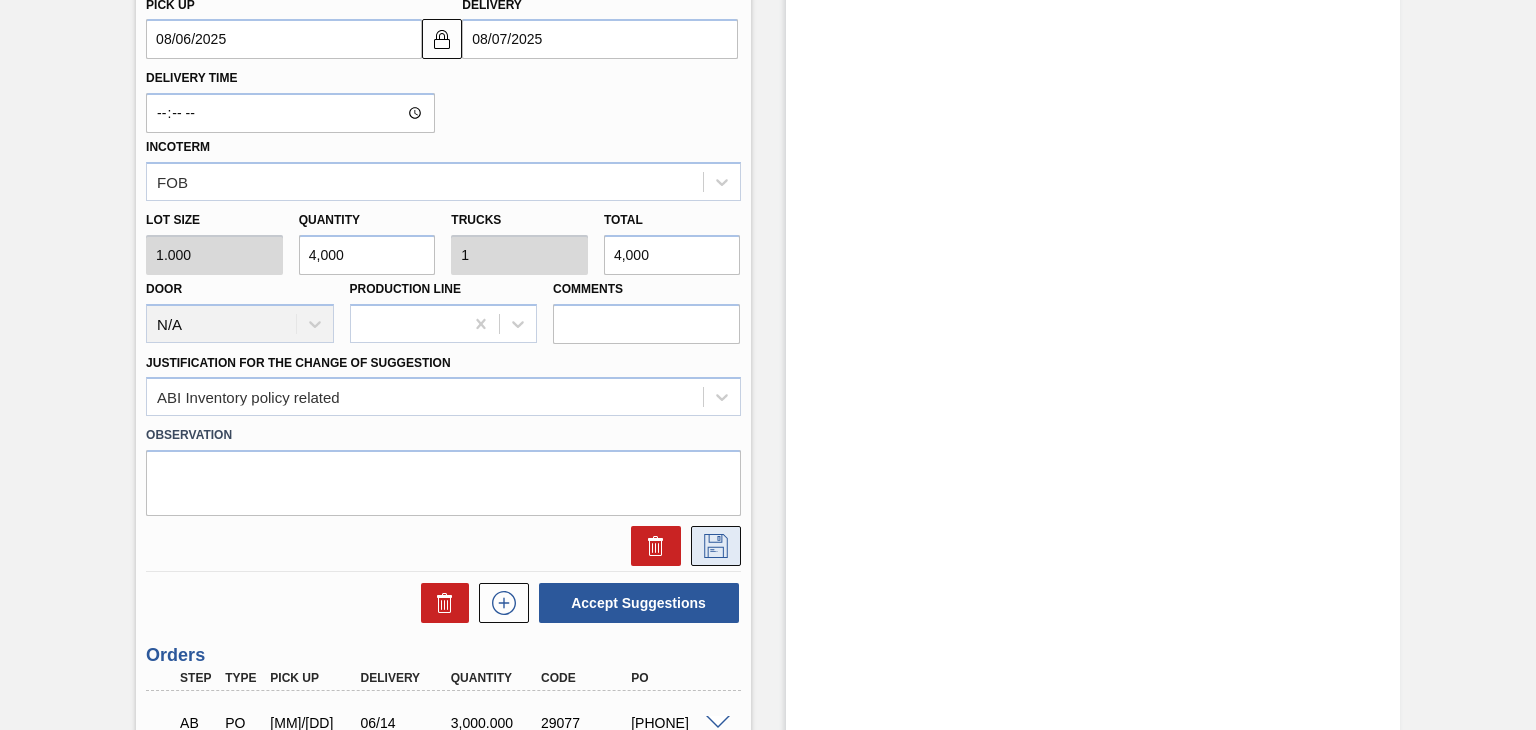 click 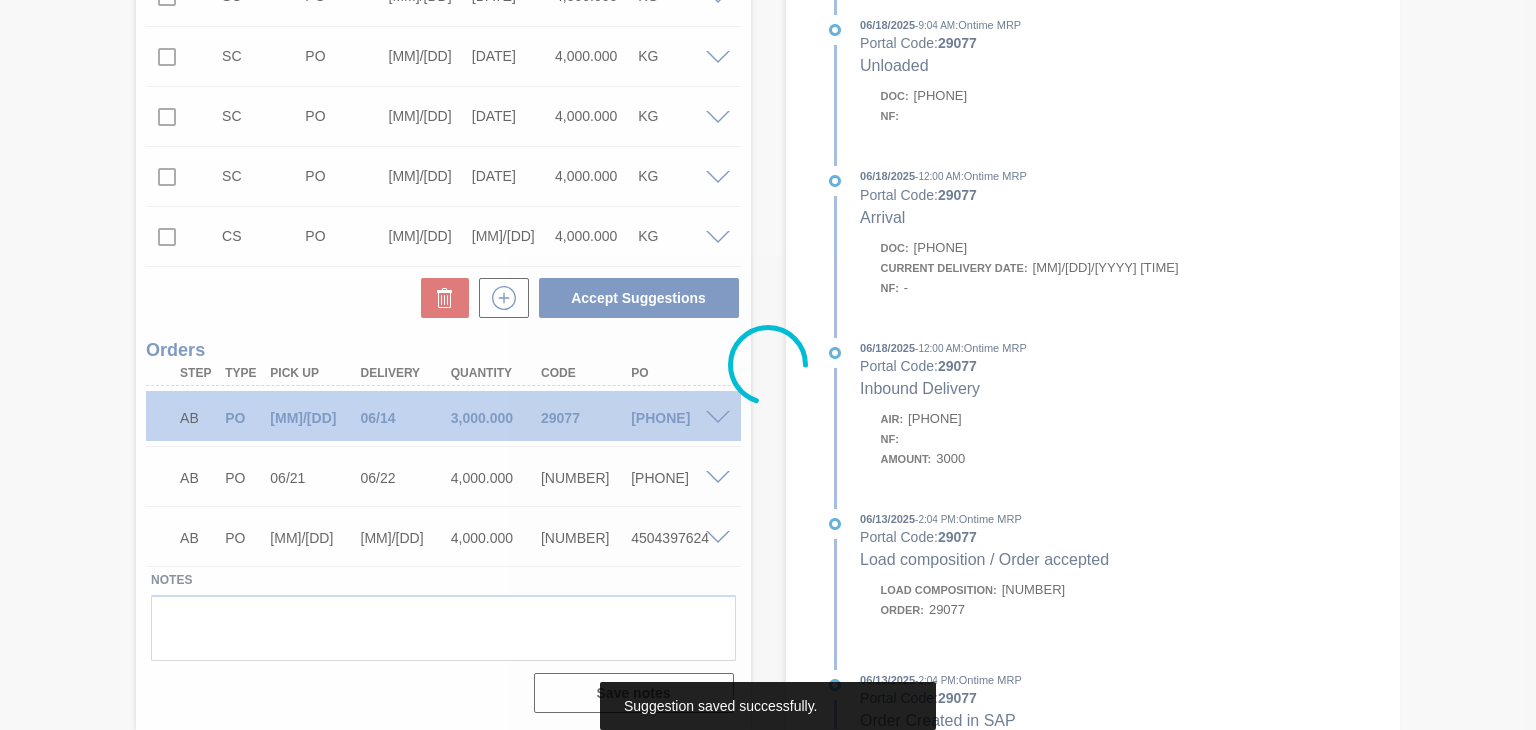 scroll, scrollTop: 852, scrollLeft: 0, axis: vertical 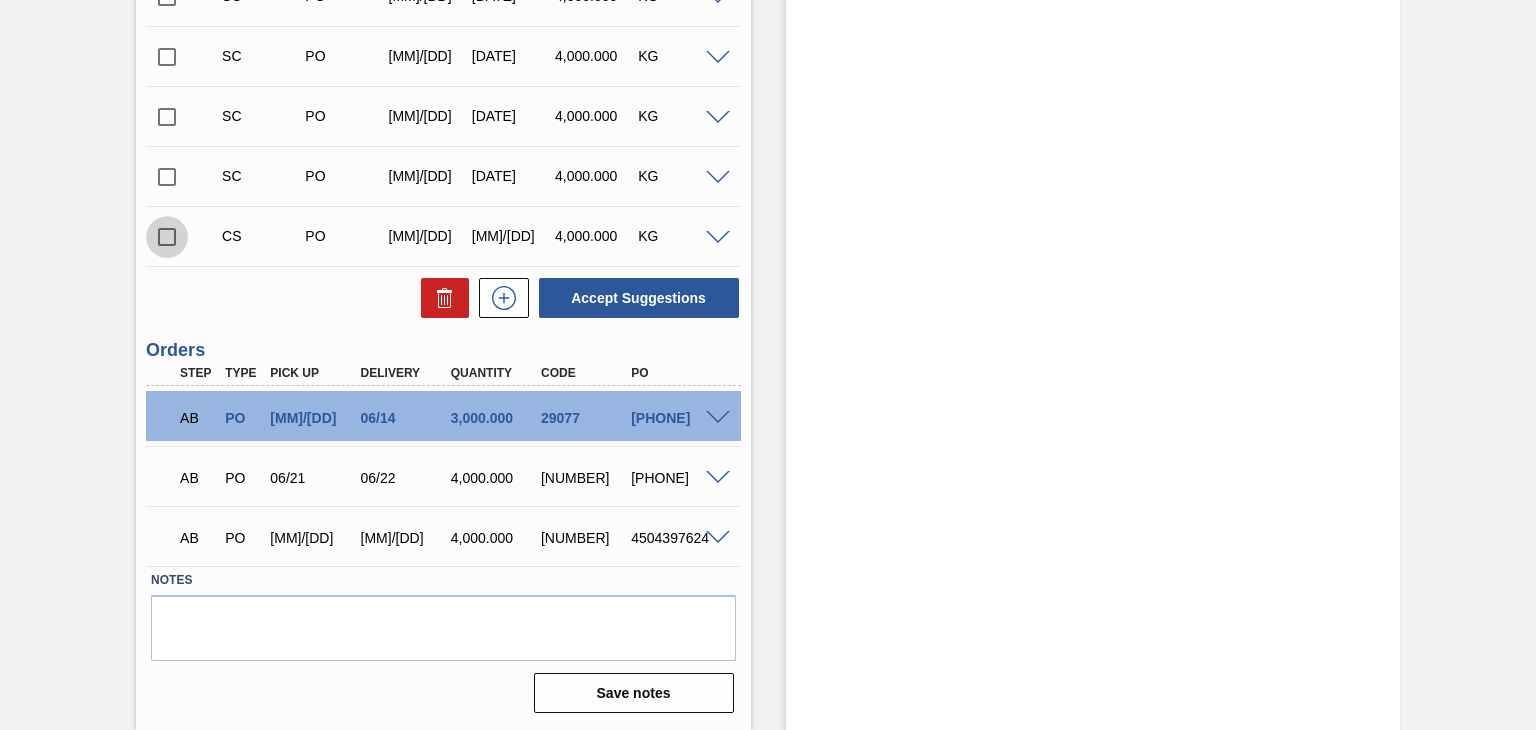 click at bounding box center (167, 237) 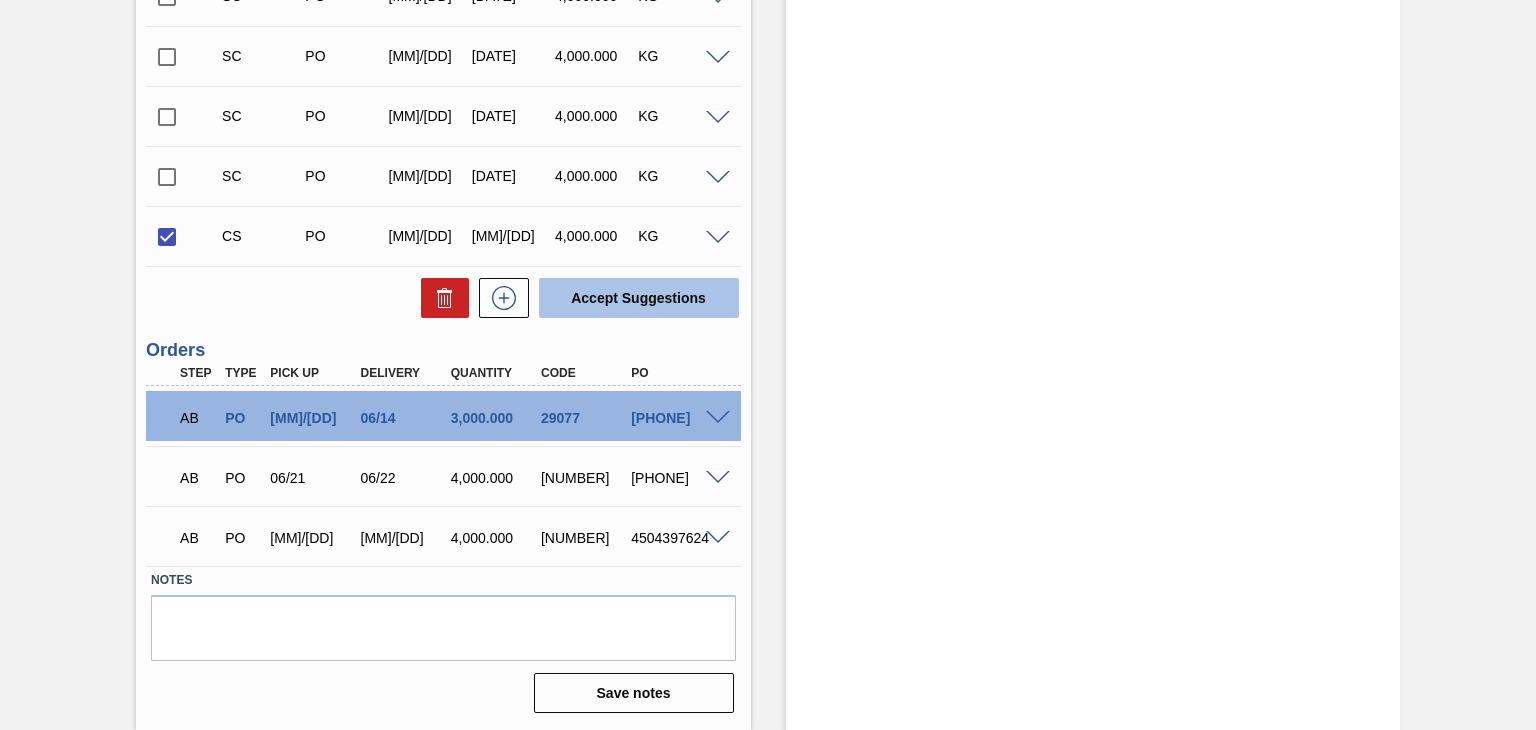 click on "Accept Suggestions" at bounding box center [639, 298] 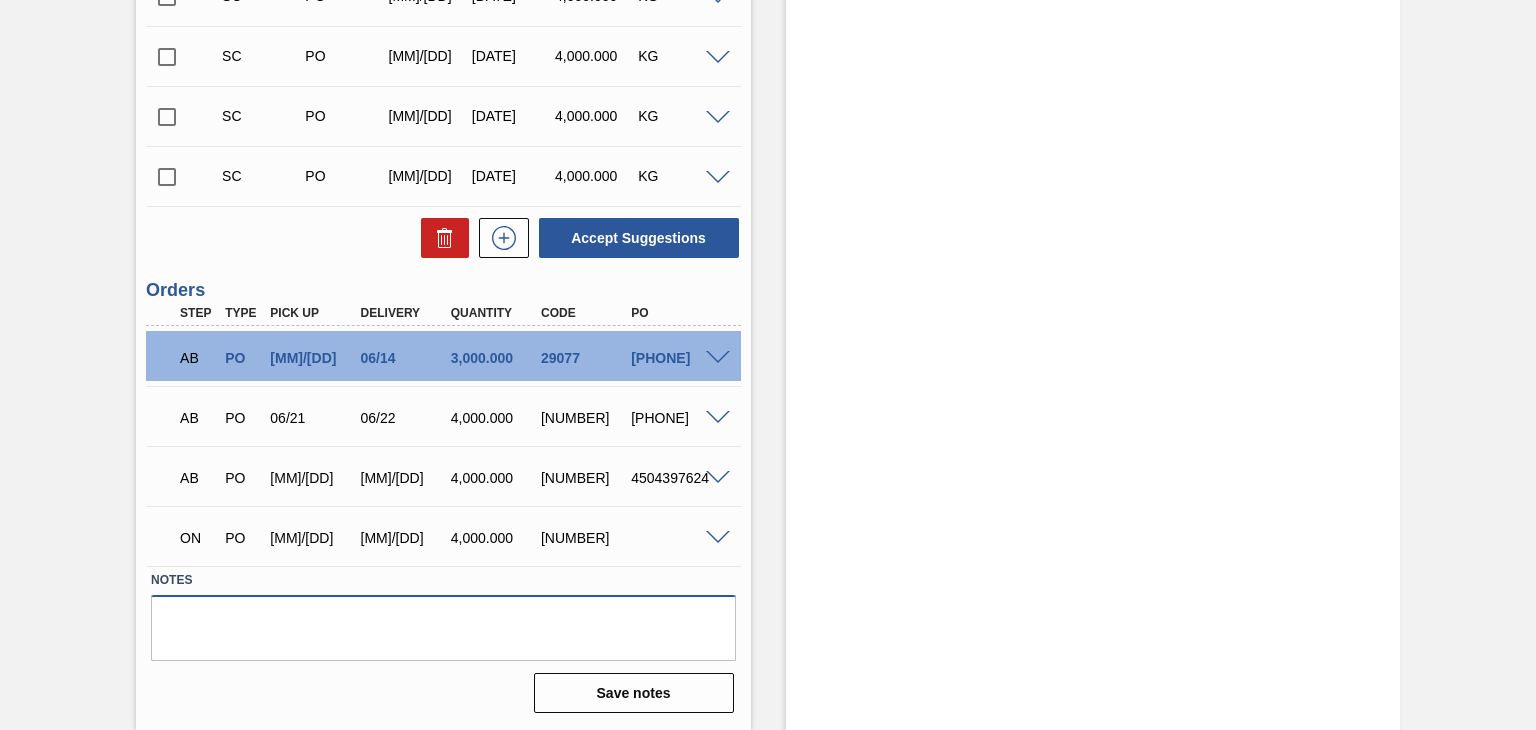 click at bounding box center [443, 628] 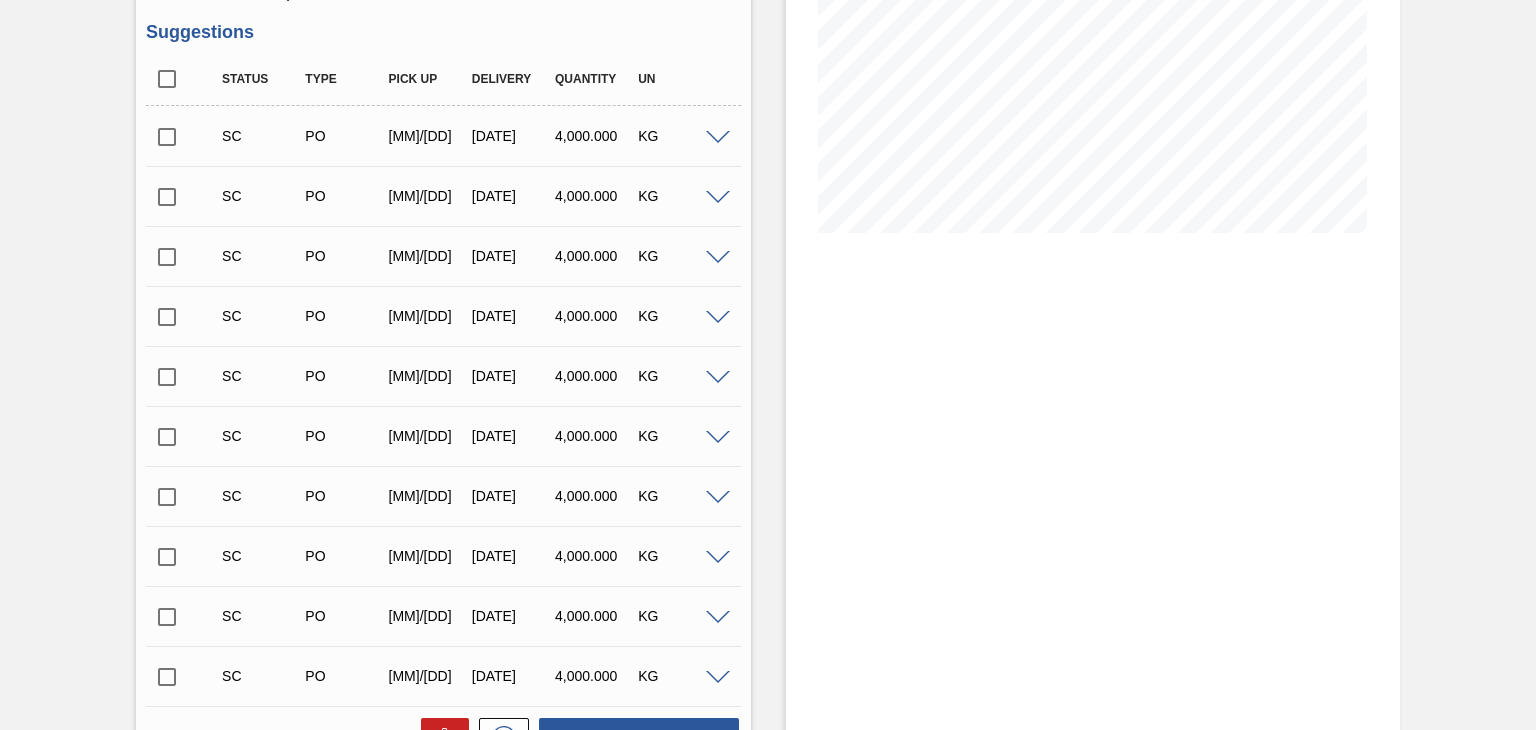 scroll, scrollTop: 0, scrollLeft: 0, axis: both 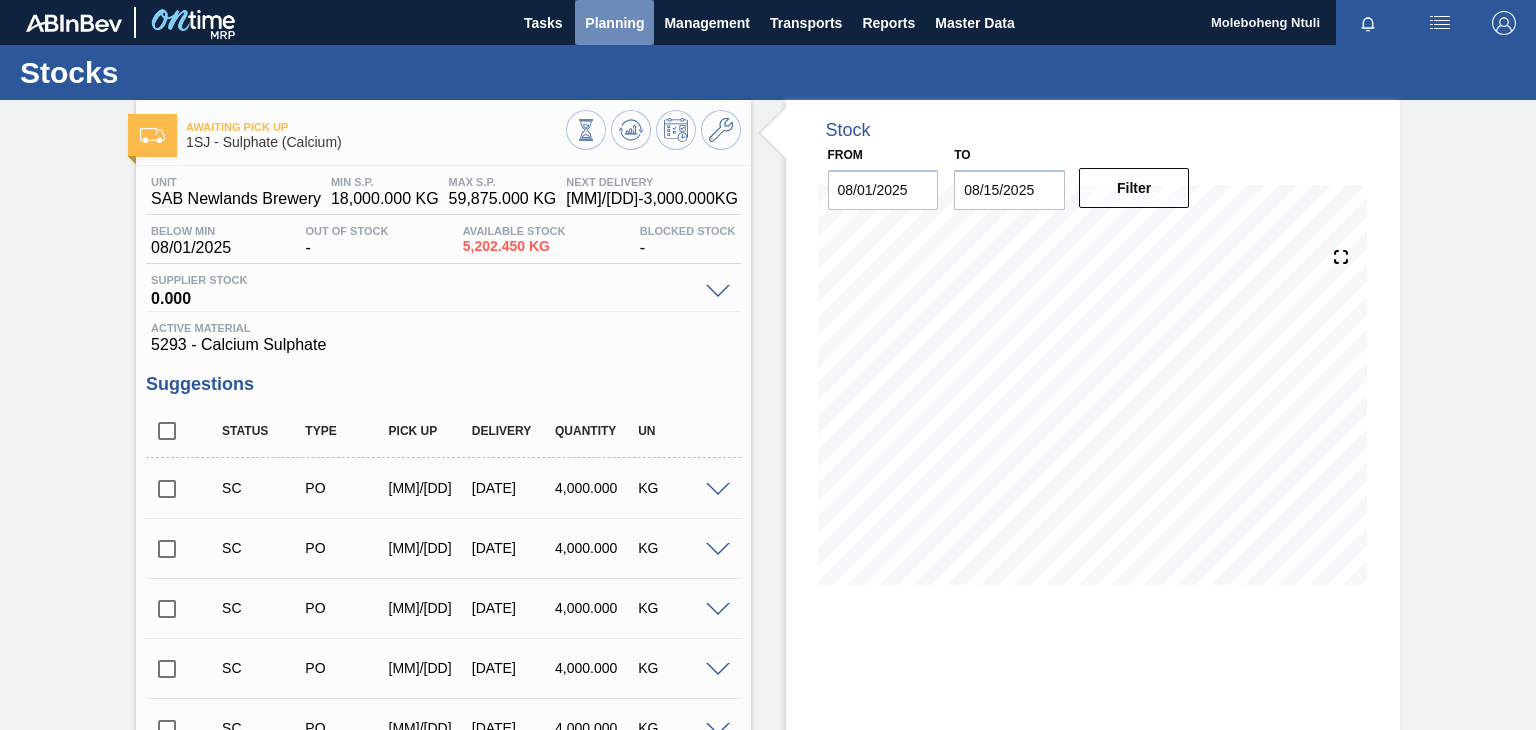 click on "Planning" at bounding box center [614, 23] 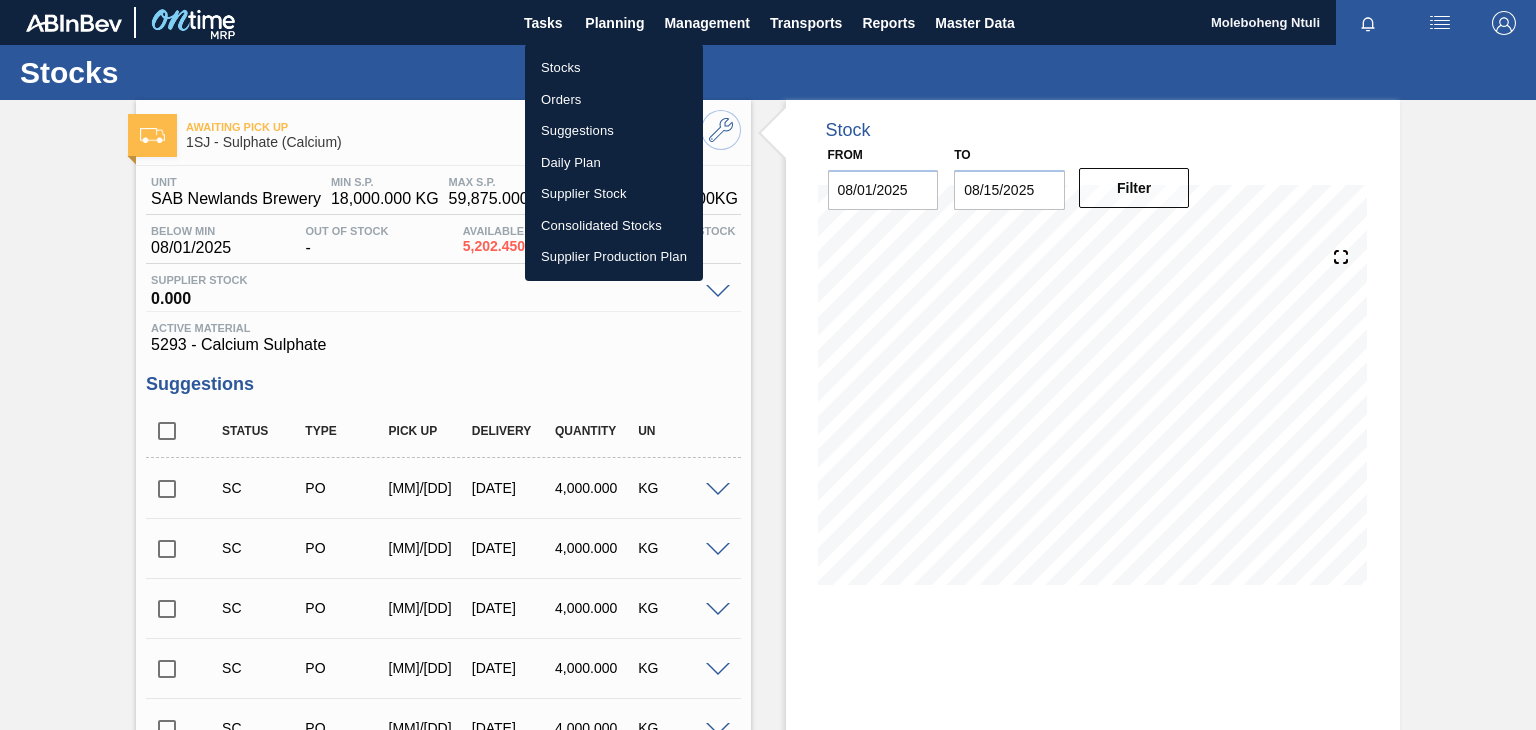 click on "Stocks" at bounding box center [614, 68] 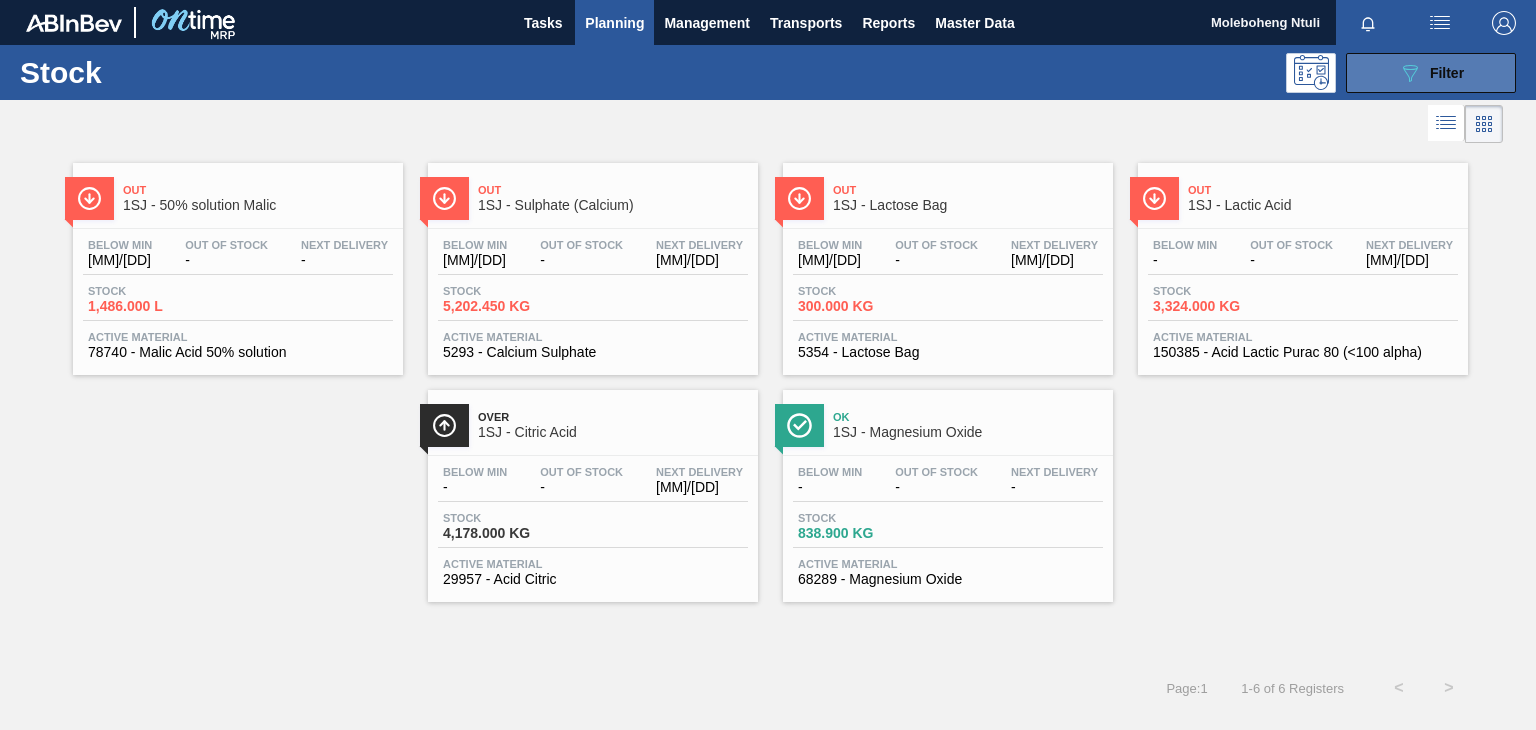 click on "089F7B8B-B2A5-4AFE-B5C0-19BA573D28AC" 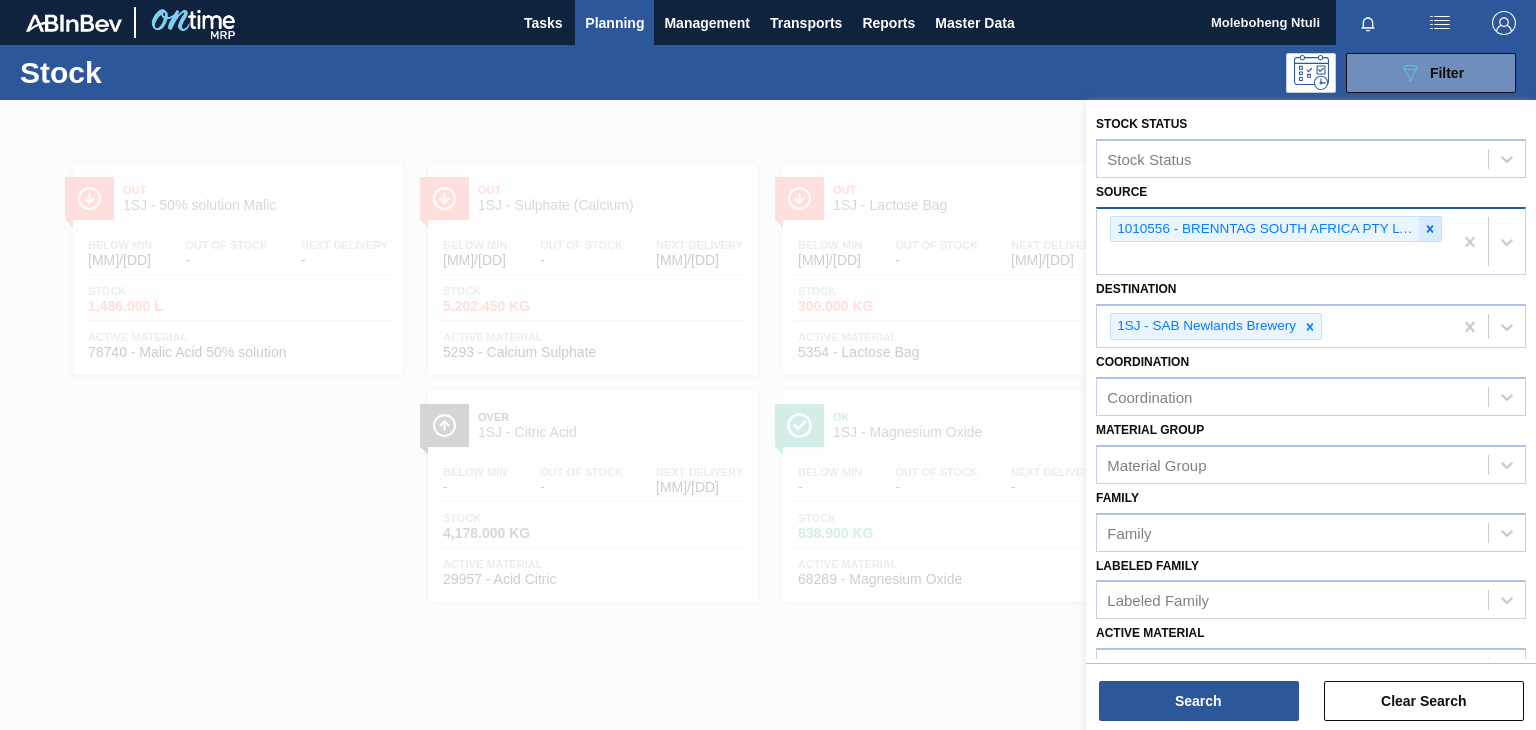 click 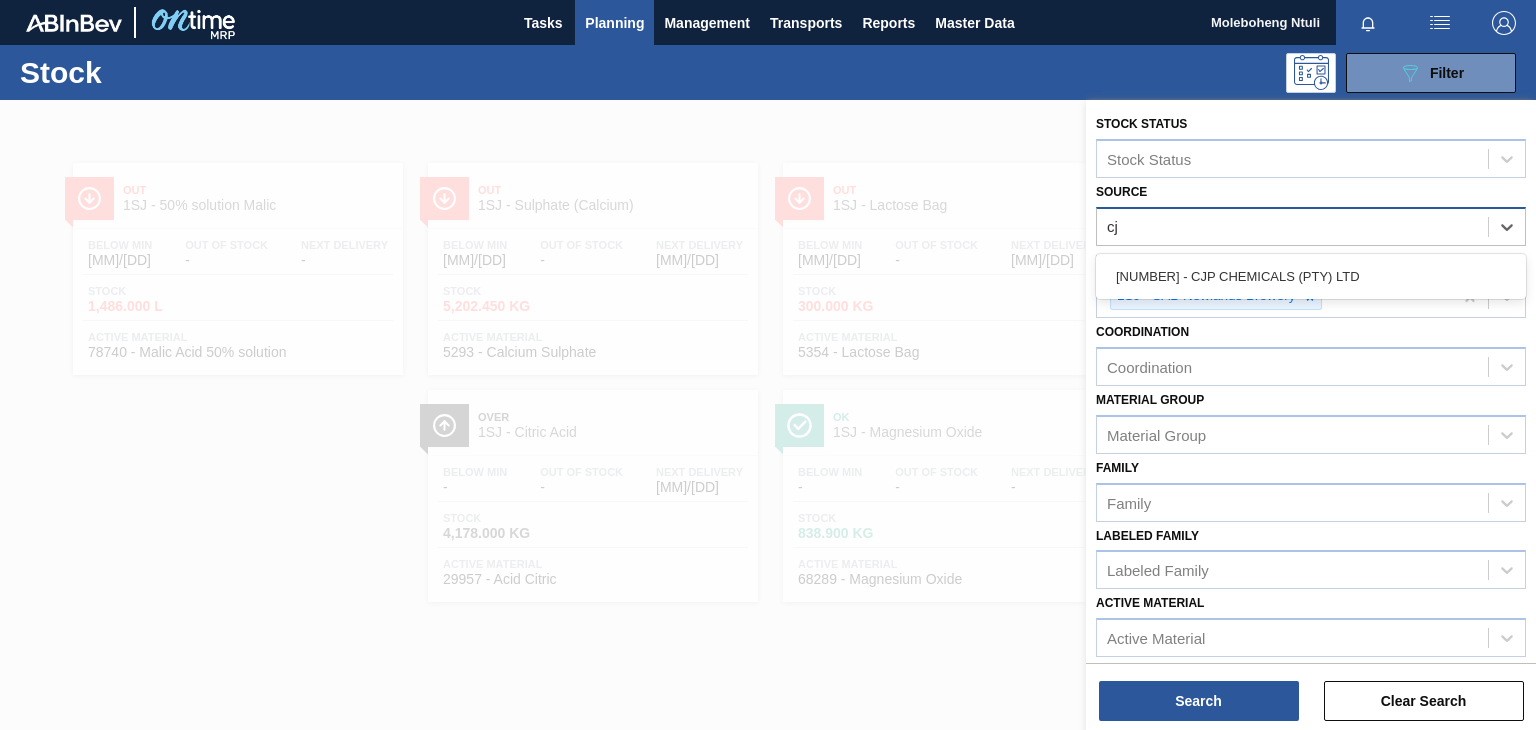 type on "cjp" 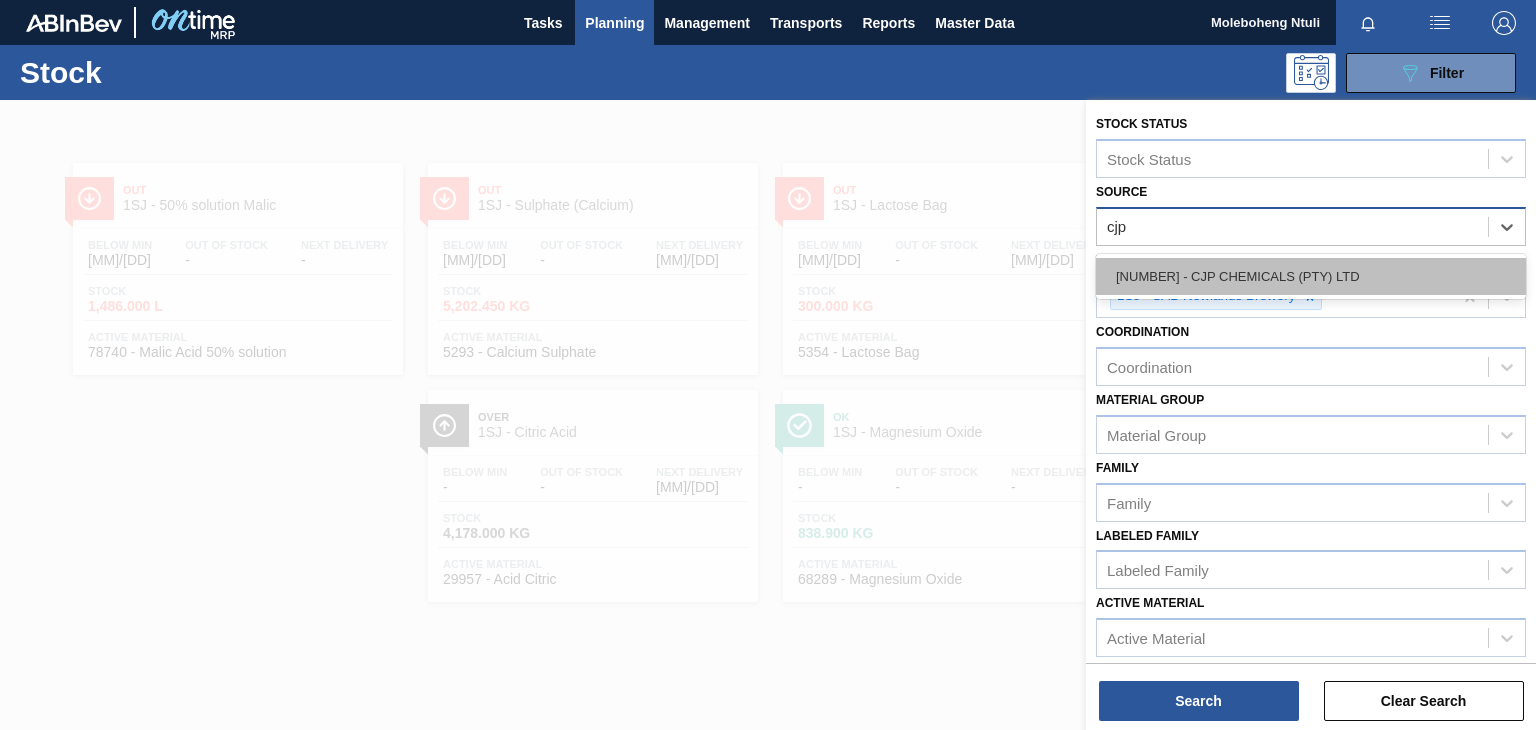 click on "1002660 - CJP CHEMICALS (PTY) LTD" at bounding box center [1311, 276] 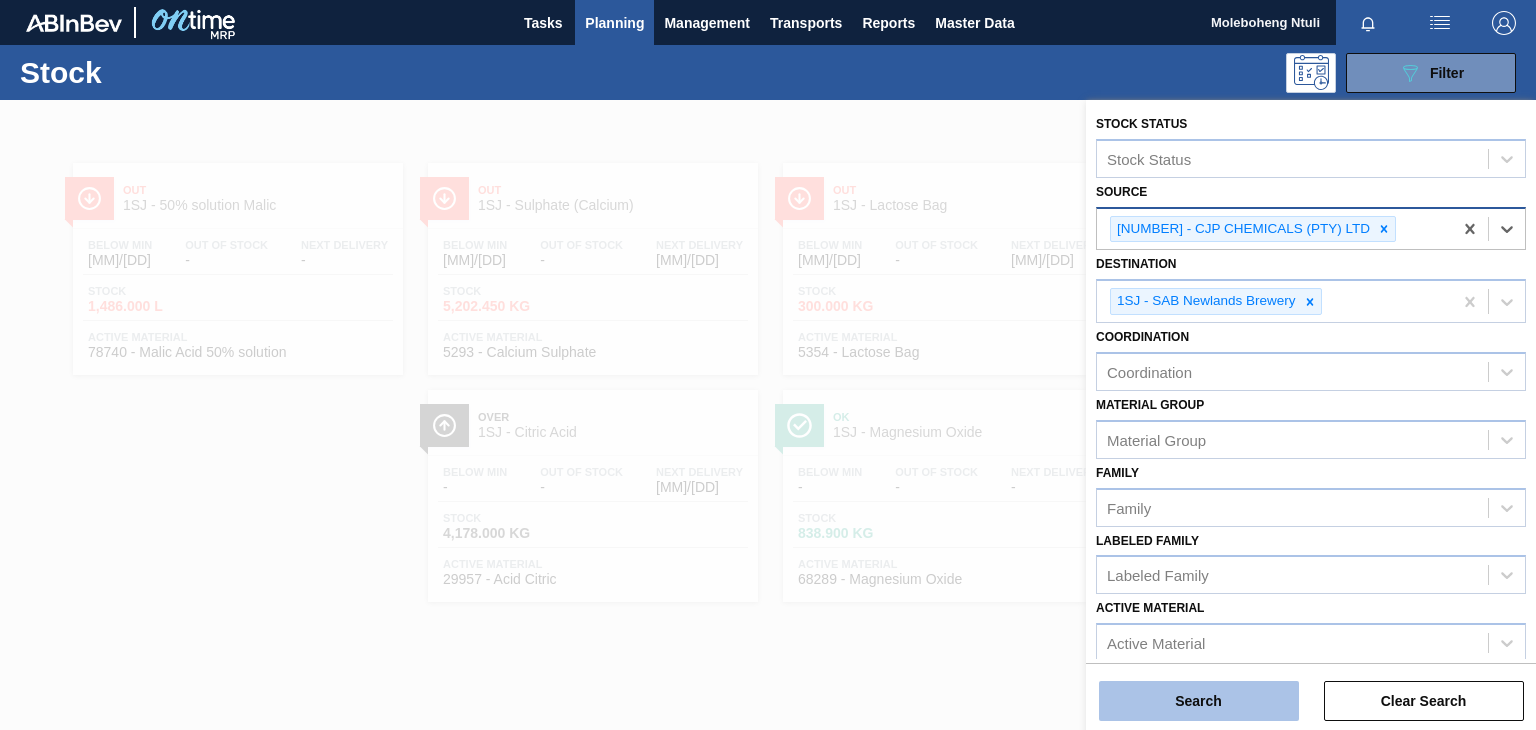 click on "Search" at bounding box center (1199, 701) 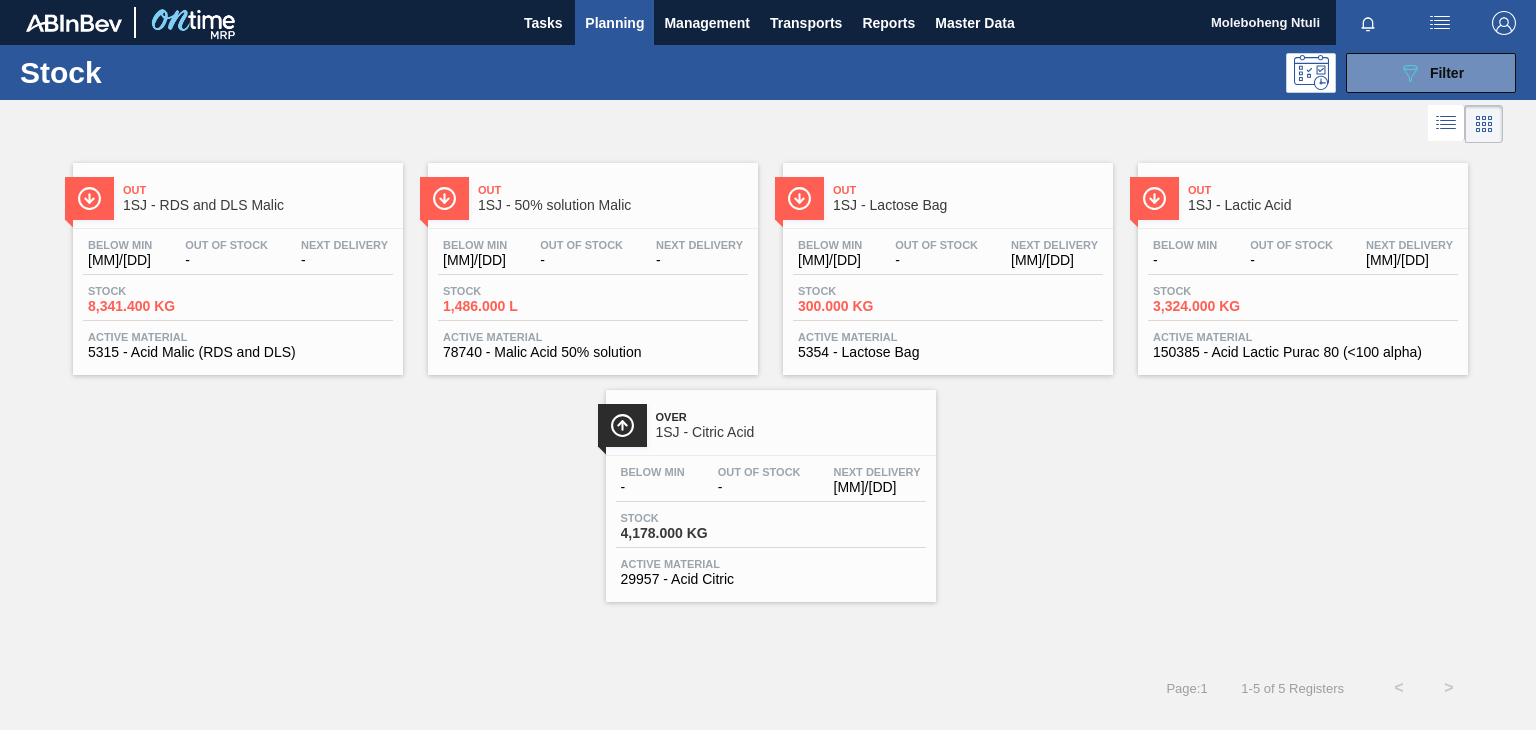 click on "Out" at bounding box center (968, 190) 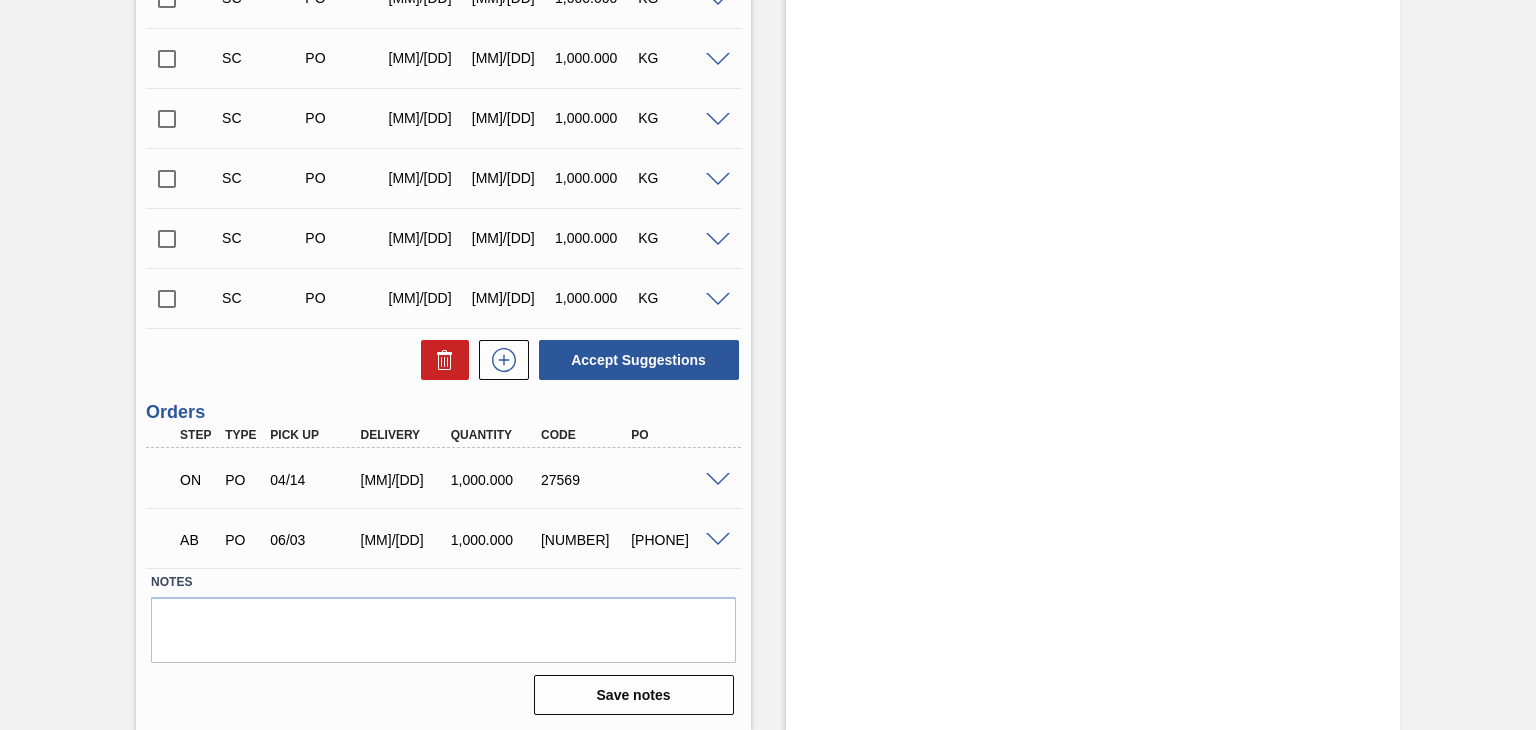 scroll, scrollTop: 3912, scrollLeft: 0, axis: vertical 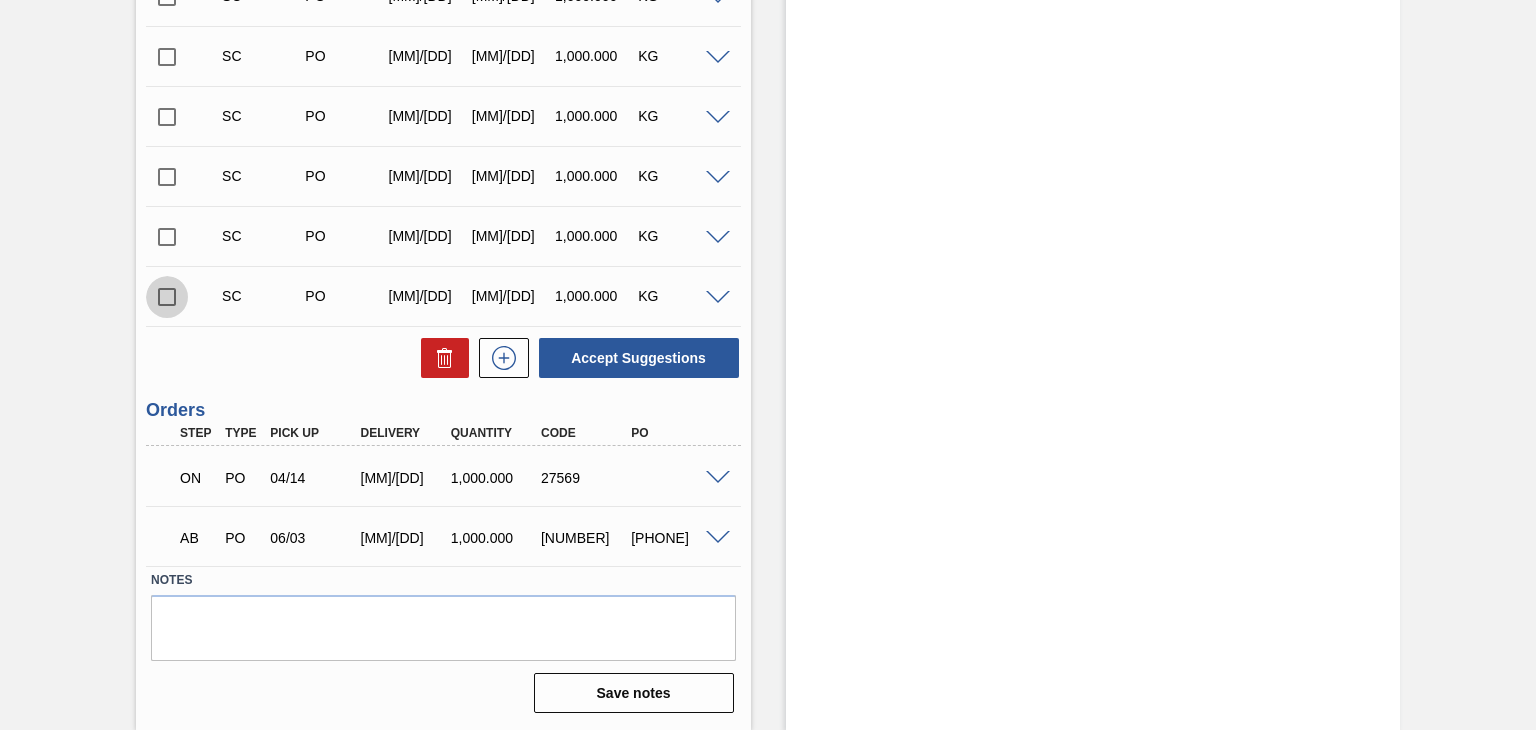 click at bounding box center (167, 297) 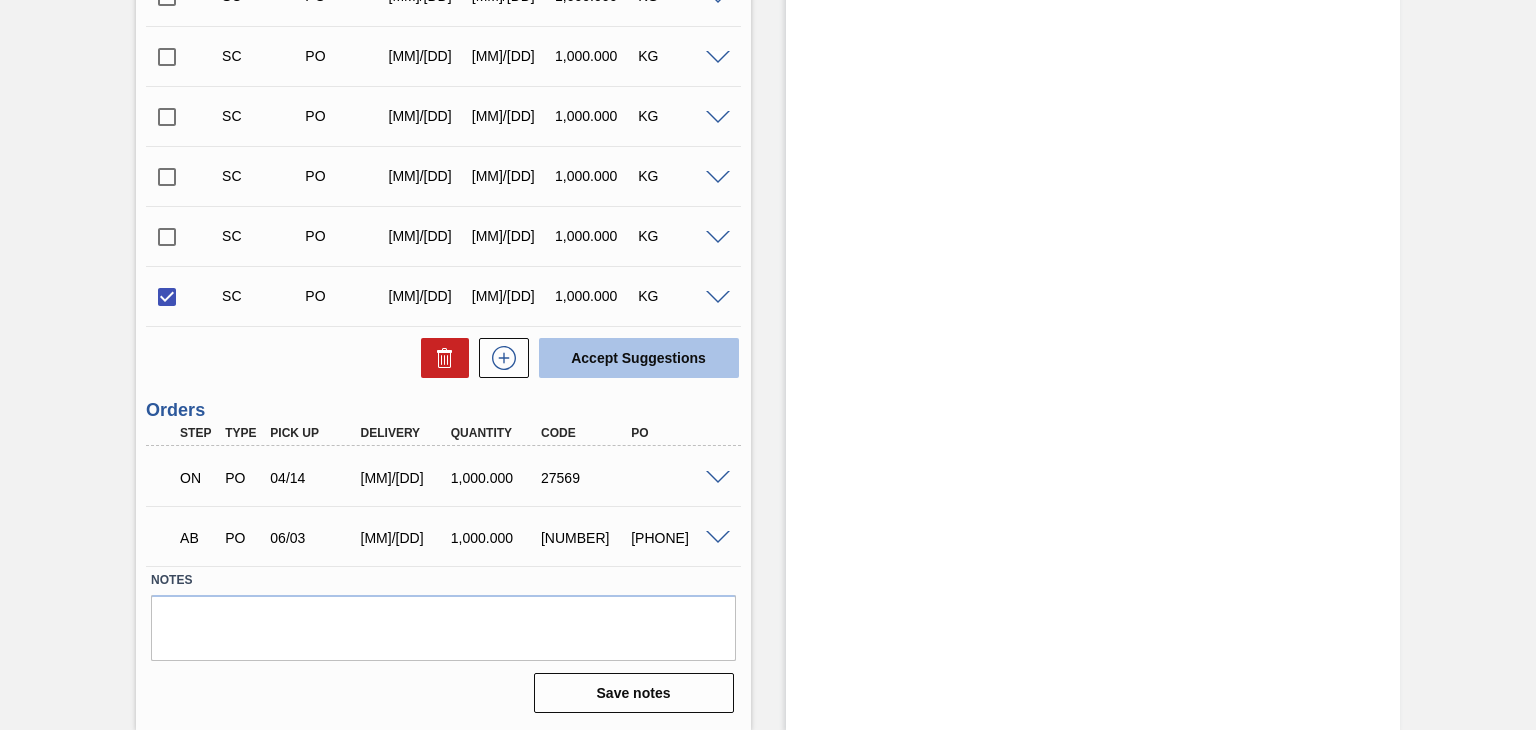 click on "Accept Suggestions" at bounding box center (639, 358) 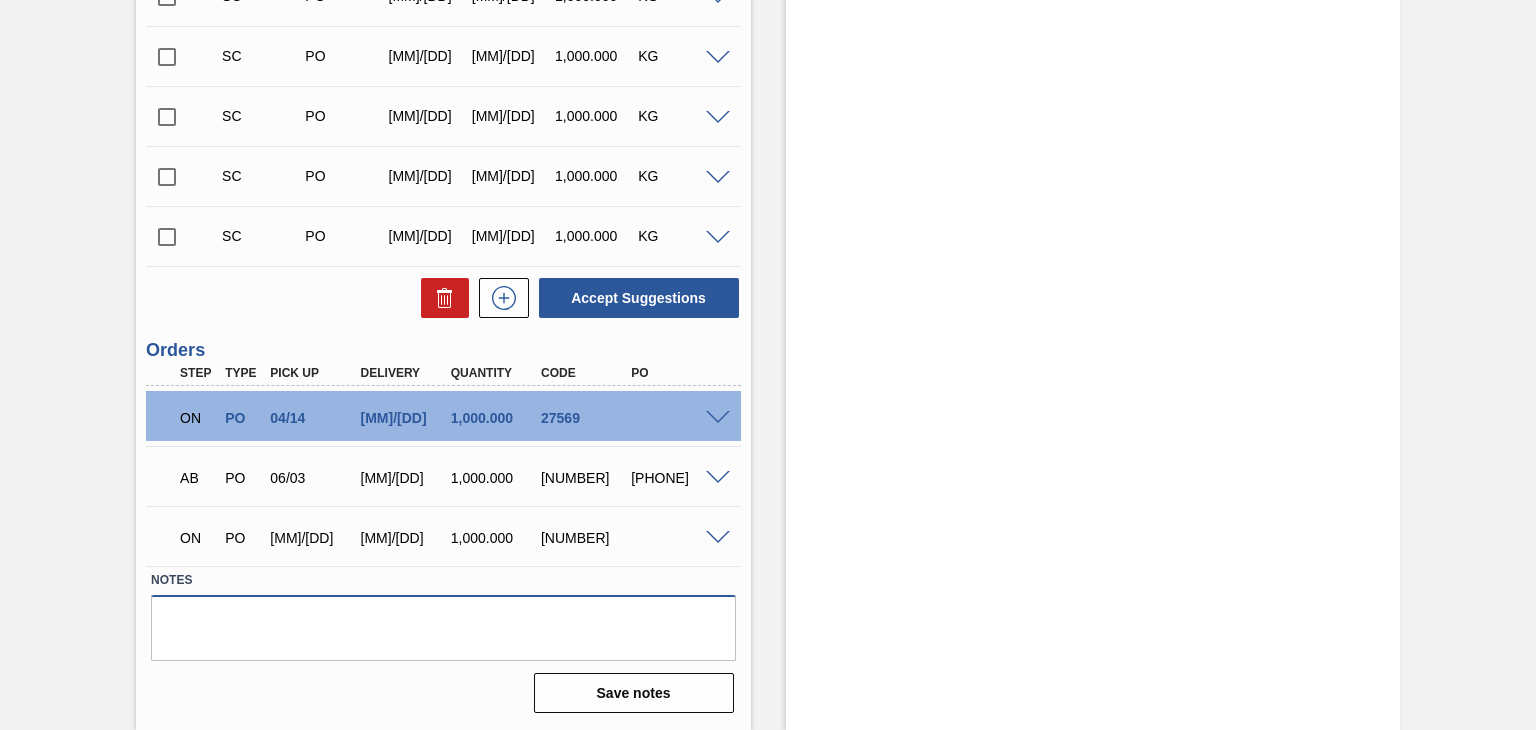 click at bounding box center [443, 628] 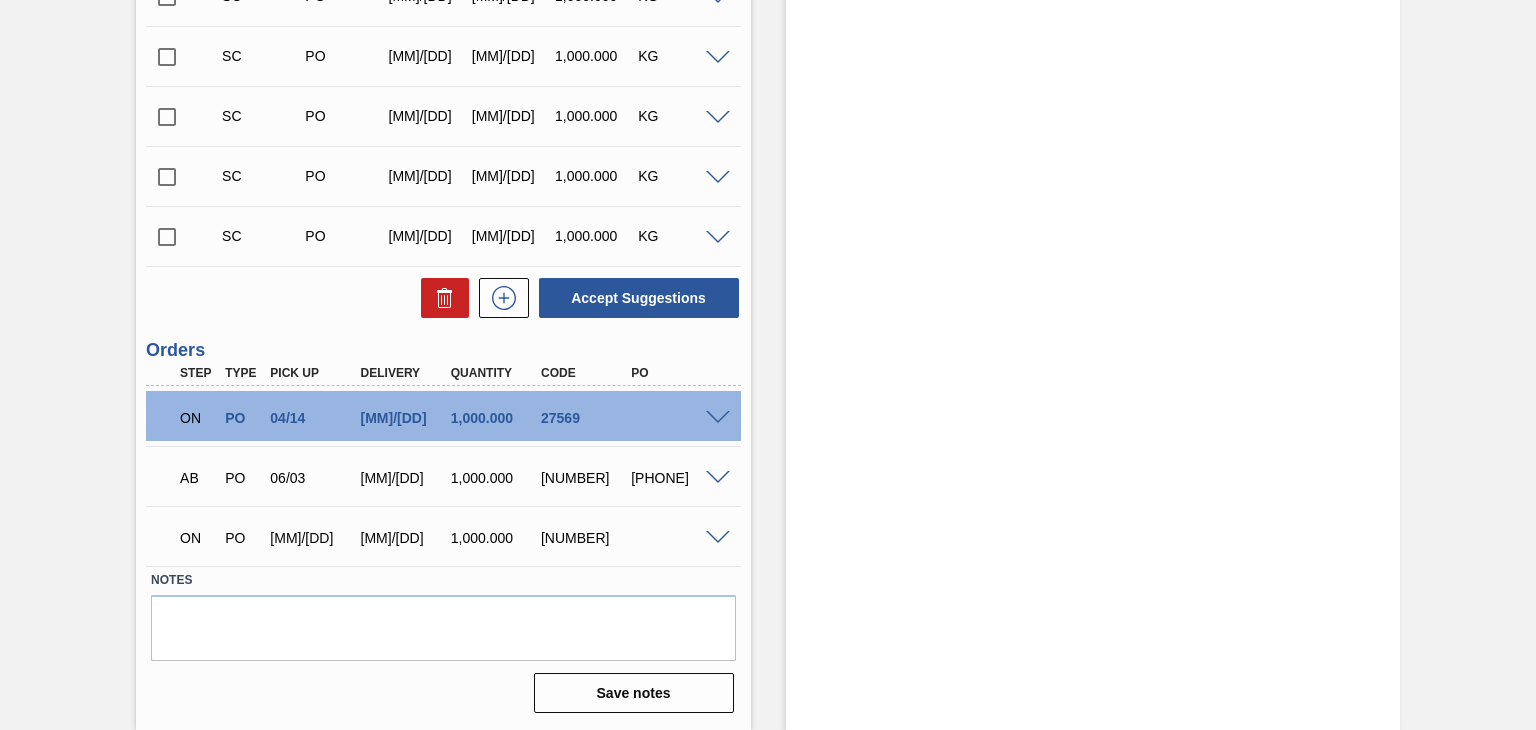 click on "ON   PO 04/14 04/16 1,000.000 27569" at bounding box center [443, 416] 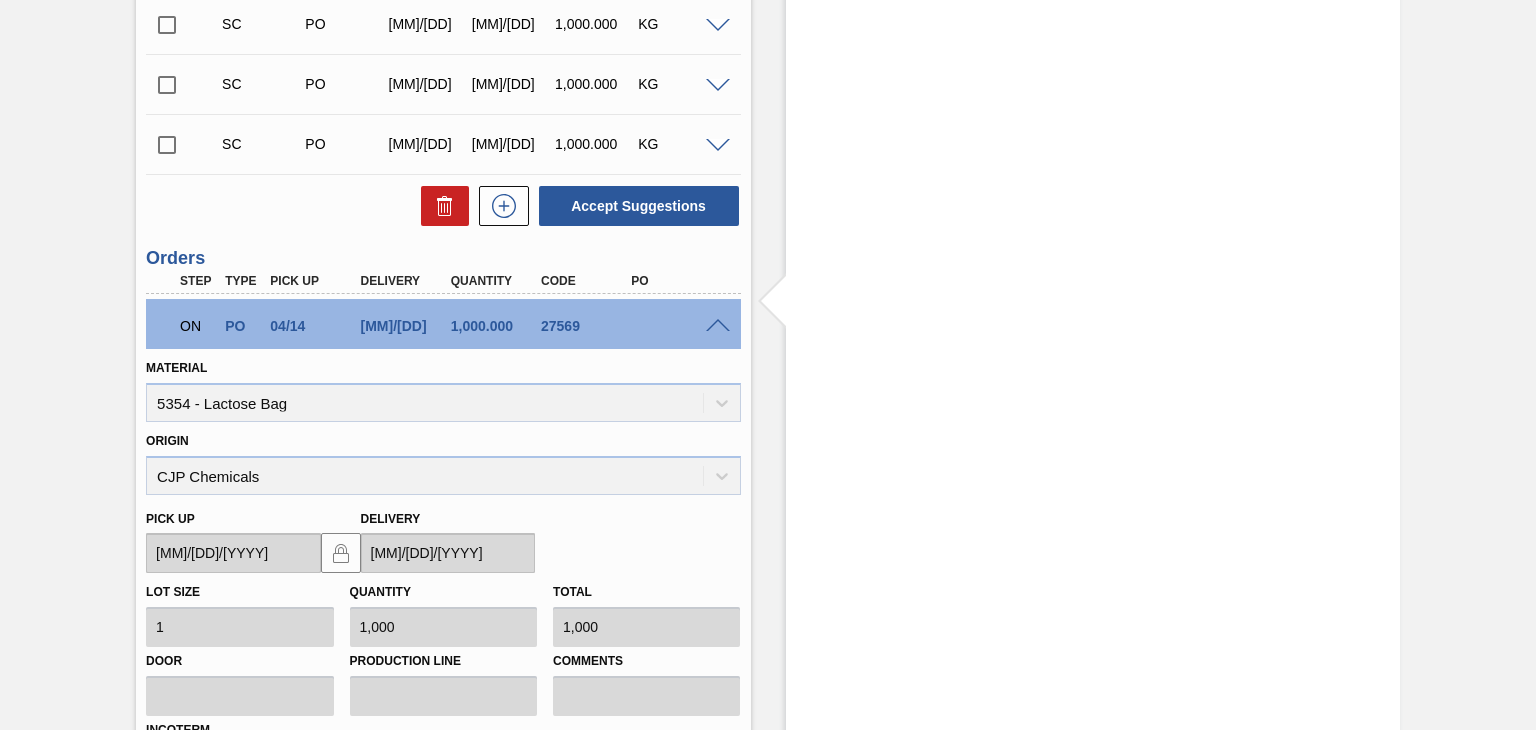 scroll, scrollTop: 4212, scrollLeft: 0, axis: vertical 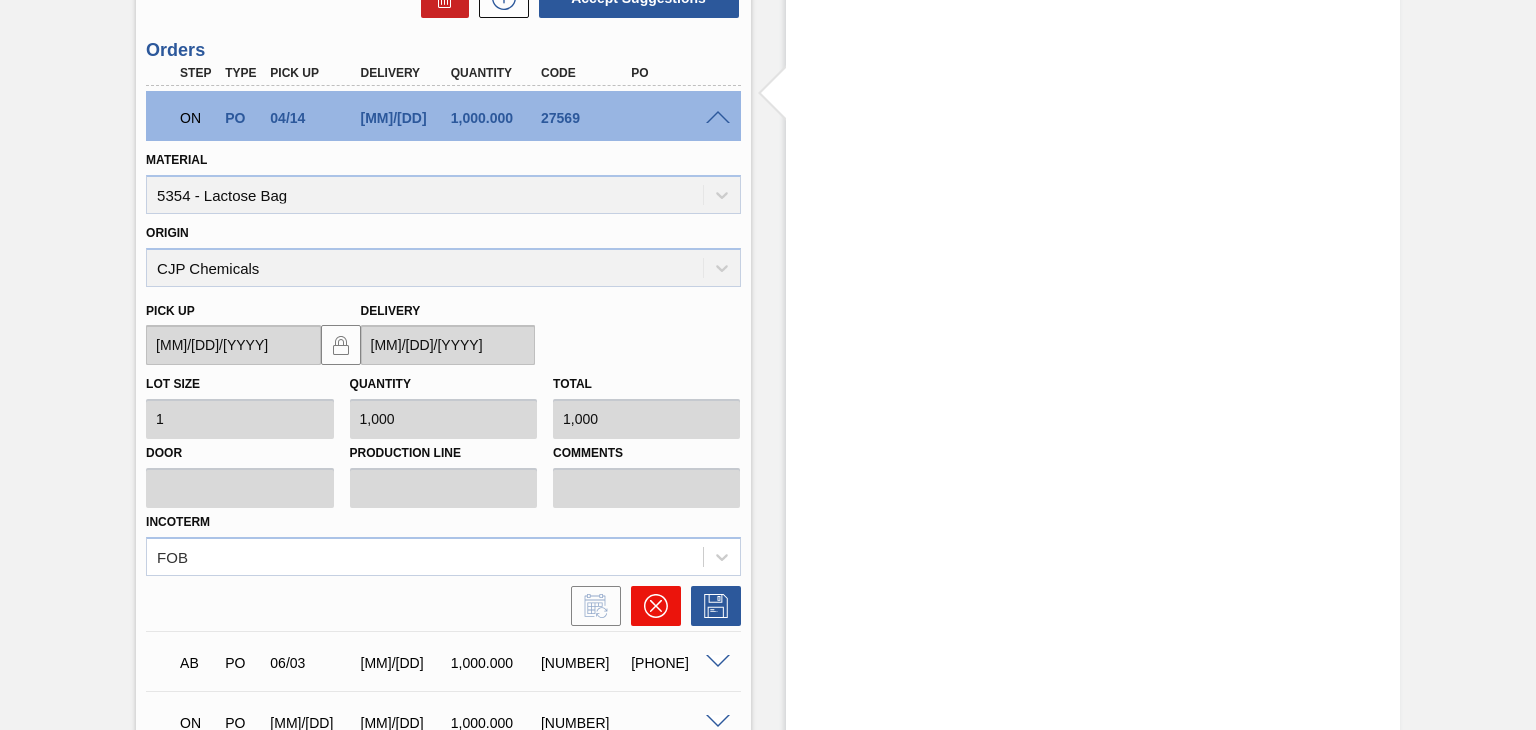 click 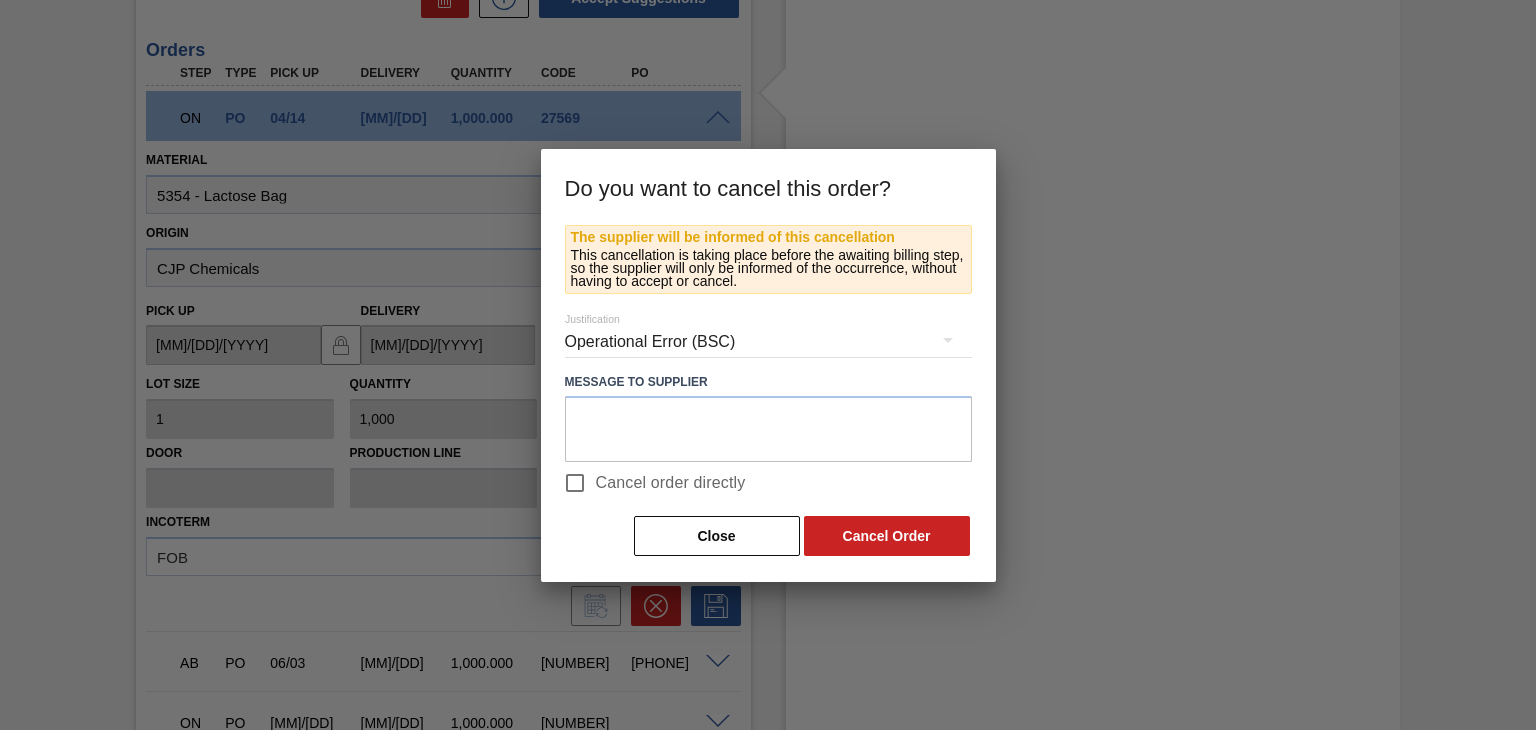 click on "Cancel order directly" at bounding box center [575, 483] 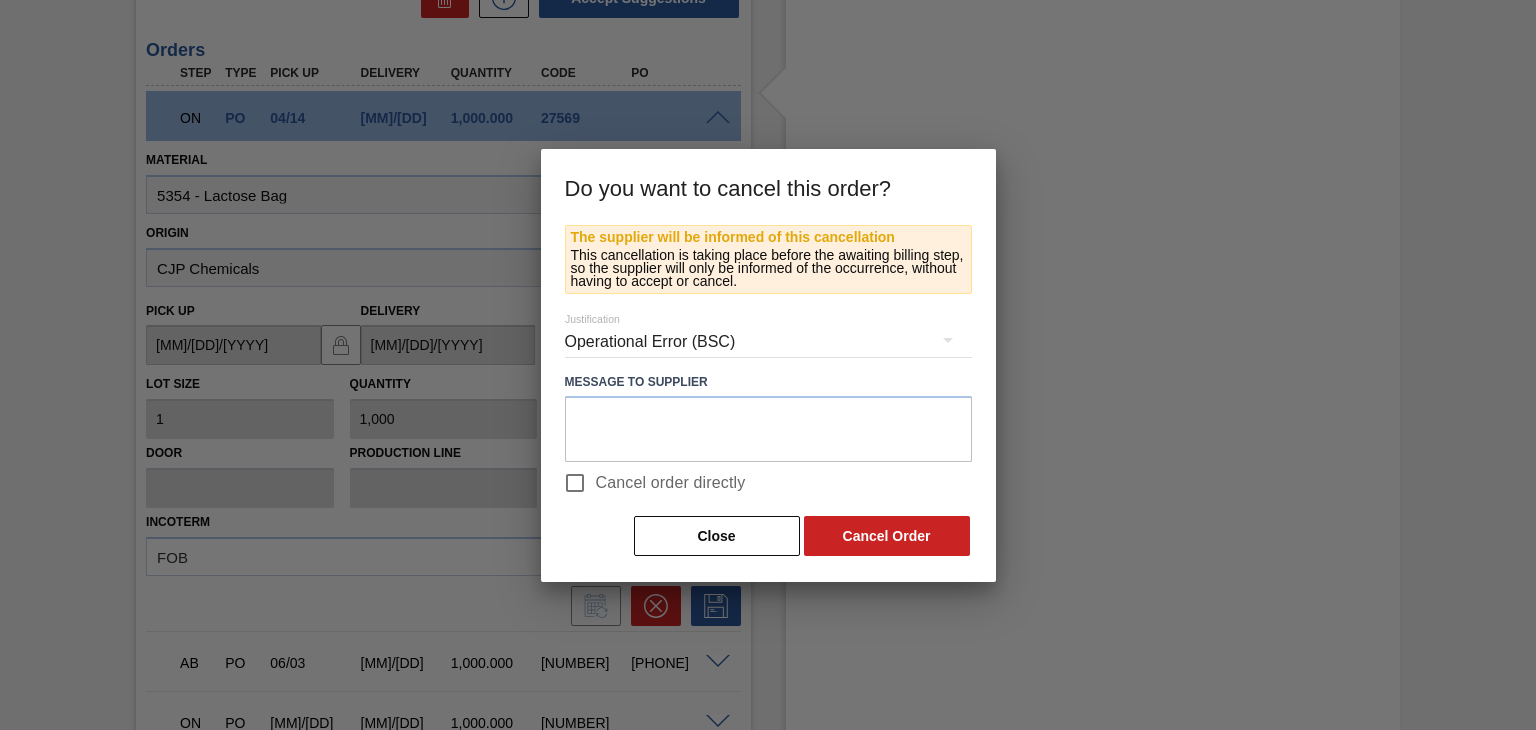 checkbox on "true" 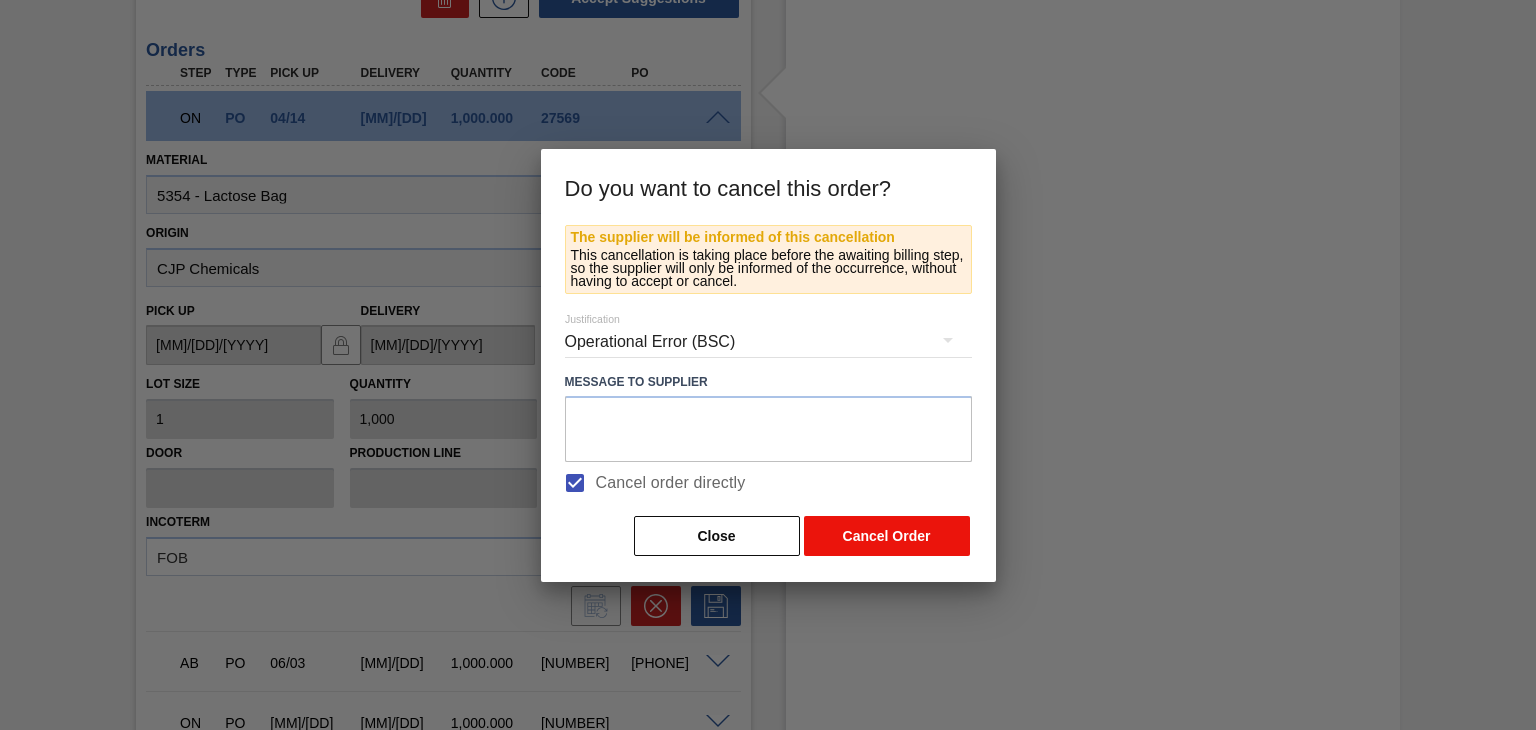 click on "Cancel Order" at bounding box center [887, 536] 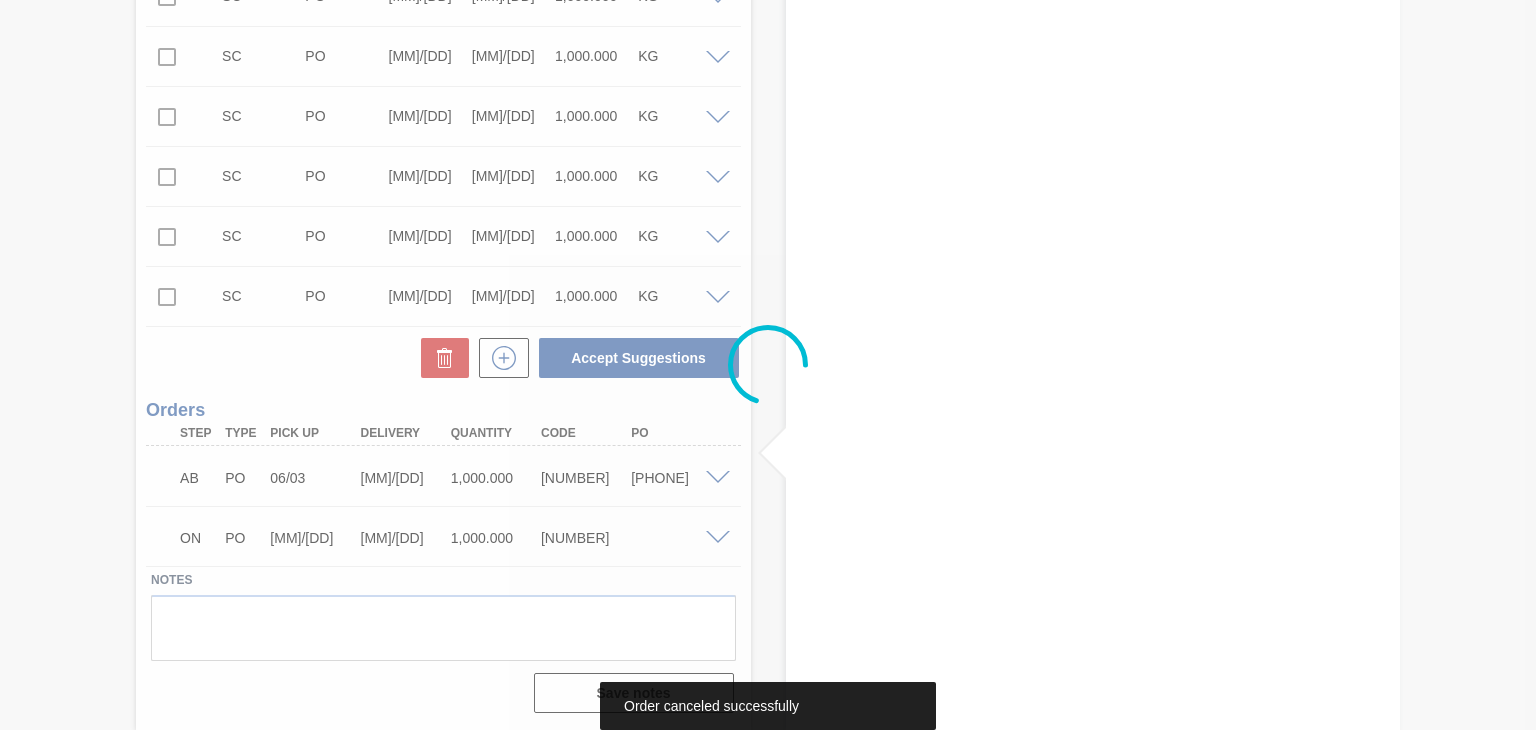 scroll, scrollTop: 3852, scrollLeft: 0, axis: vertical 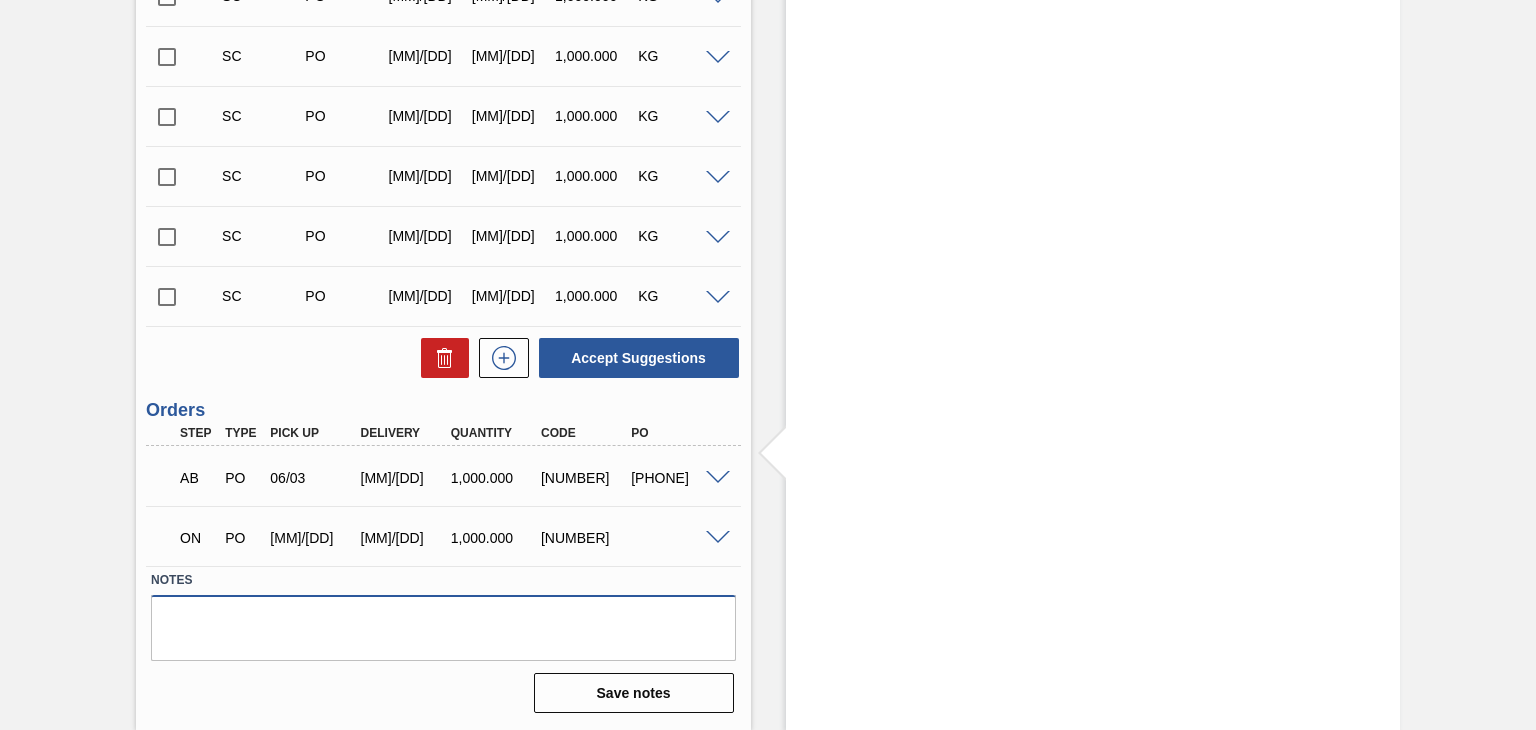 drag, startPoint x: 612, startPoint y: 624, endPoint x: 590, endPoint y: 596, distance: 35.608986 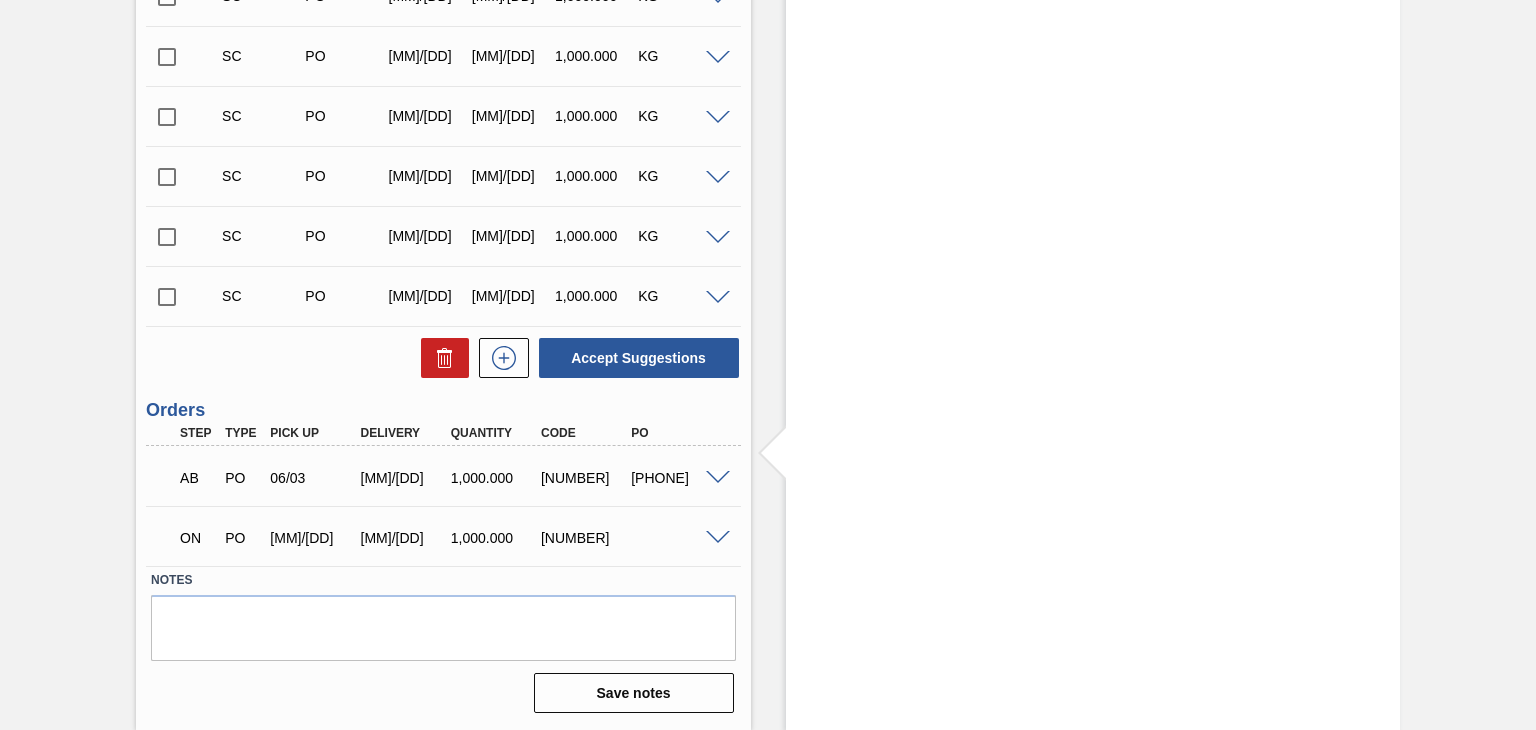click on "ON   PO 08/05 08/07 1,000.000 30381" at bounding box center [443, 536] 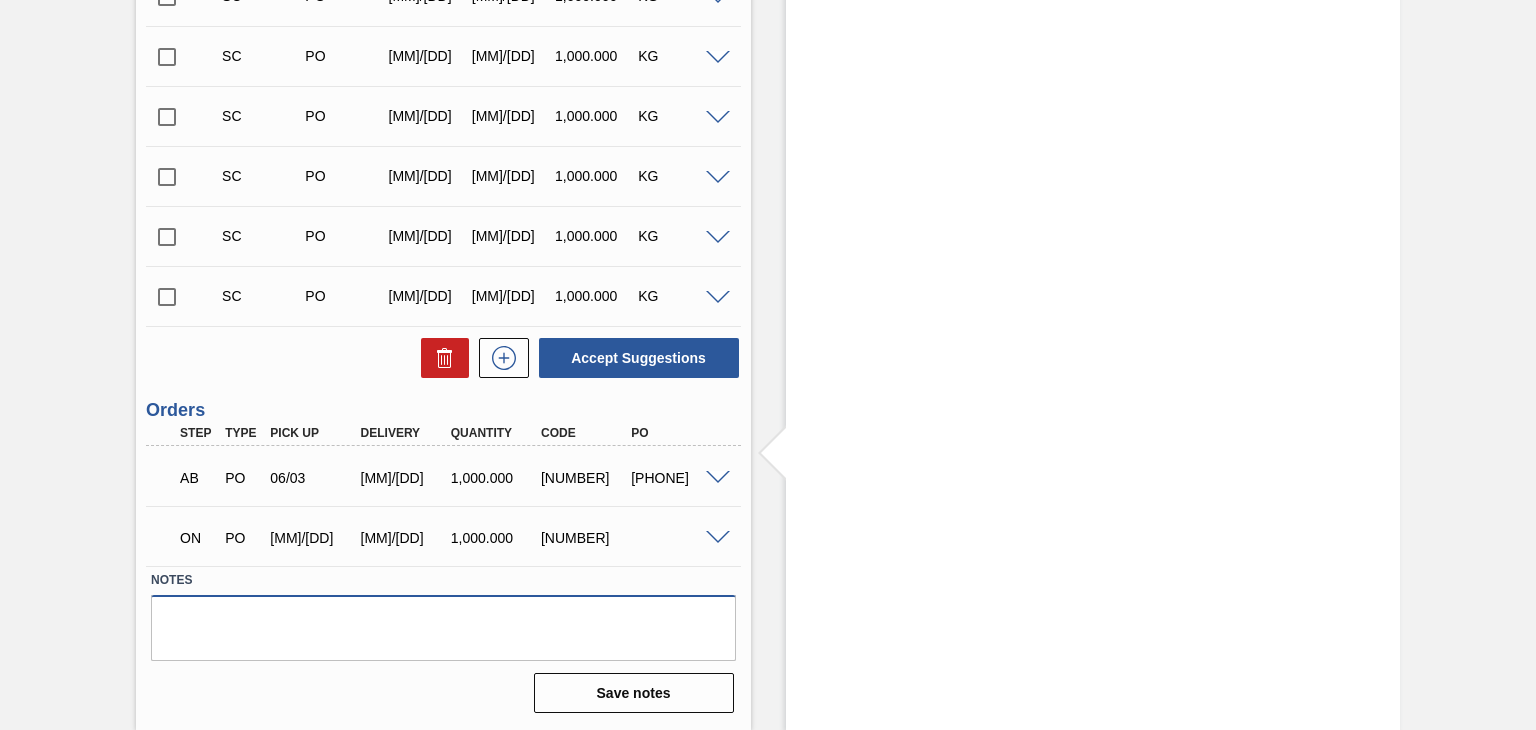 click at bounding box center [443, 628] 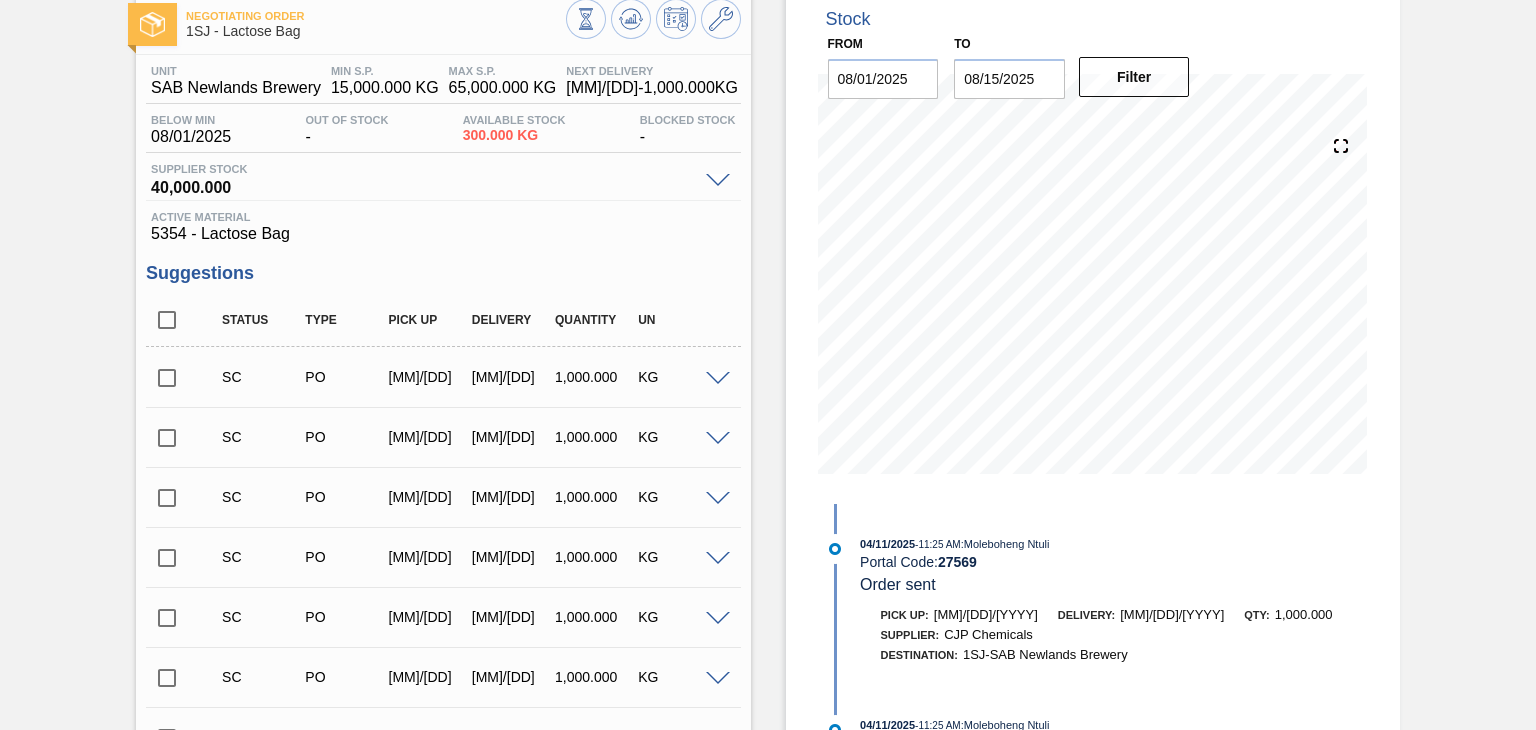 scroll, scrollTop: 0, scrollLeft: 0, axis: both 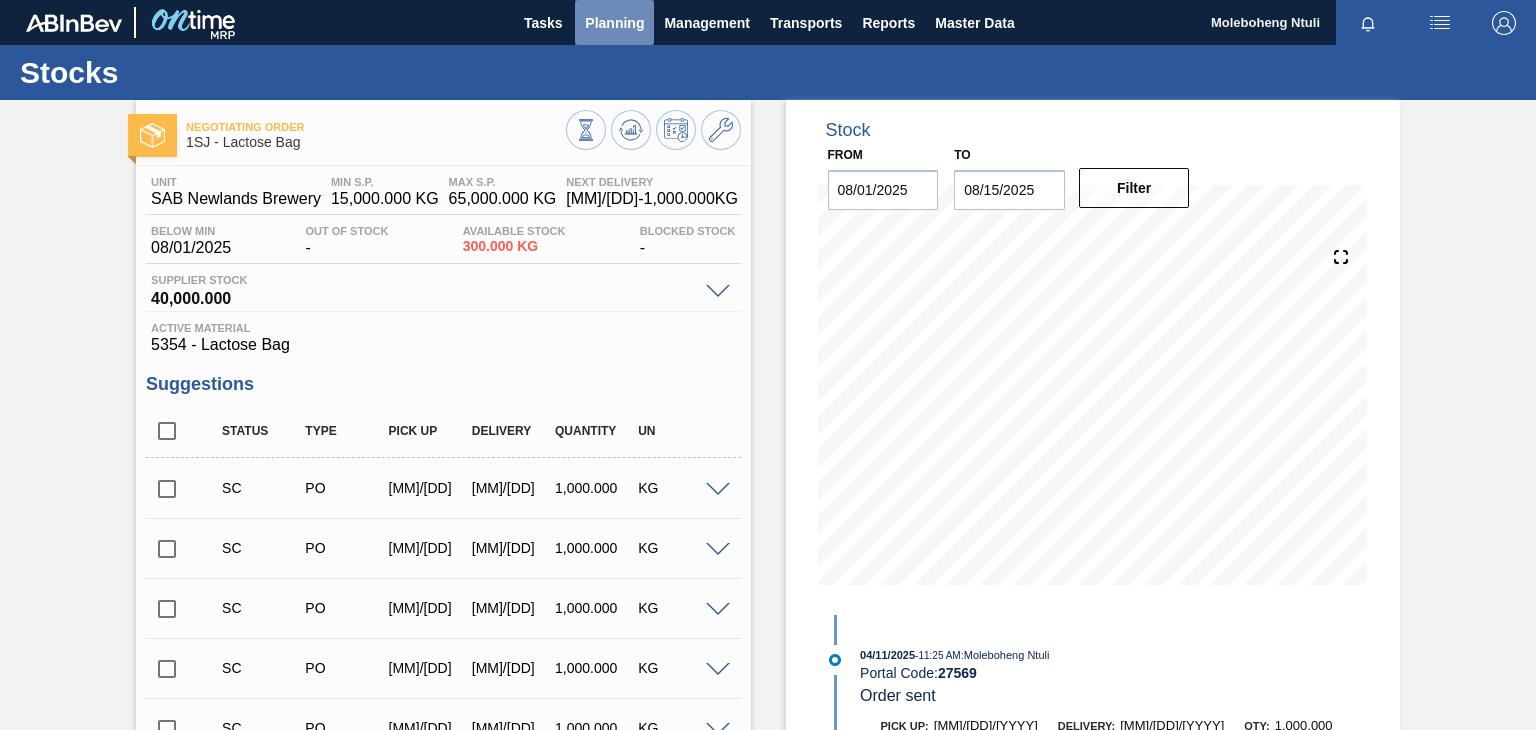 click on "Planning" at bounding box center (614, 23) 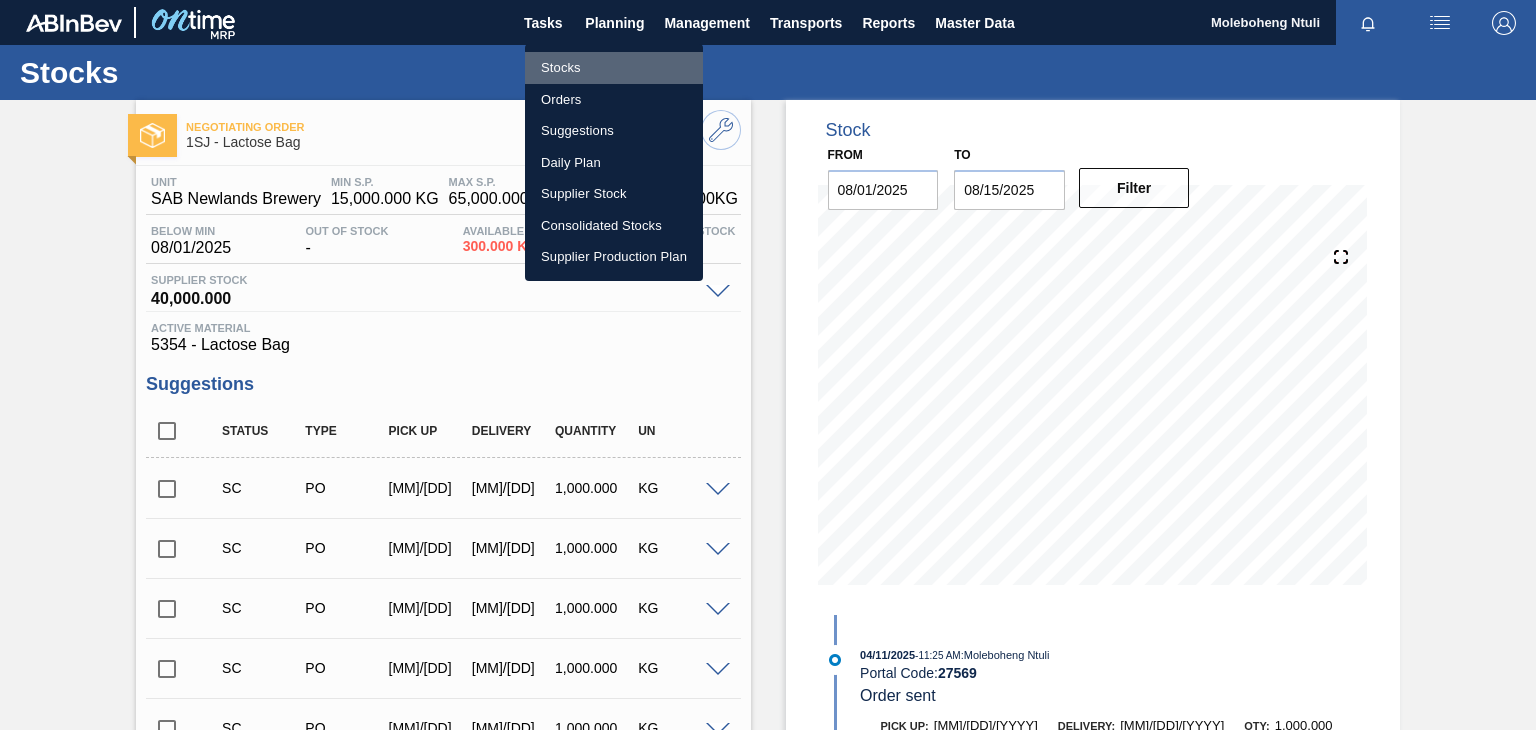 click on "Stocks" at bounding box center [614, 68] 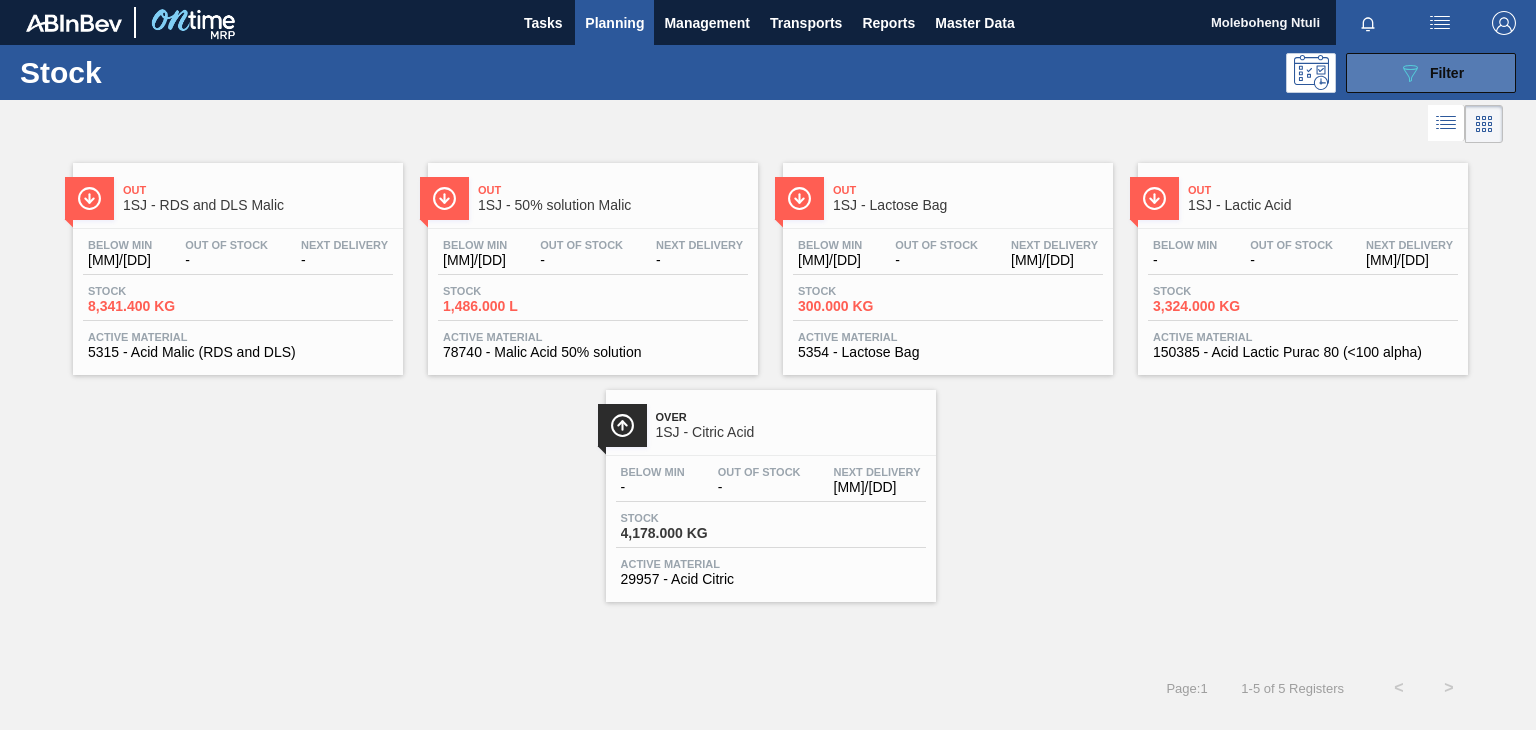 click on "089F7B8B-B2A5-4AFE-B5C0-19BA573D28AC Filter" at bounding box center [1431, 73] 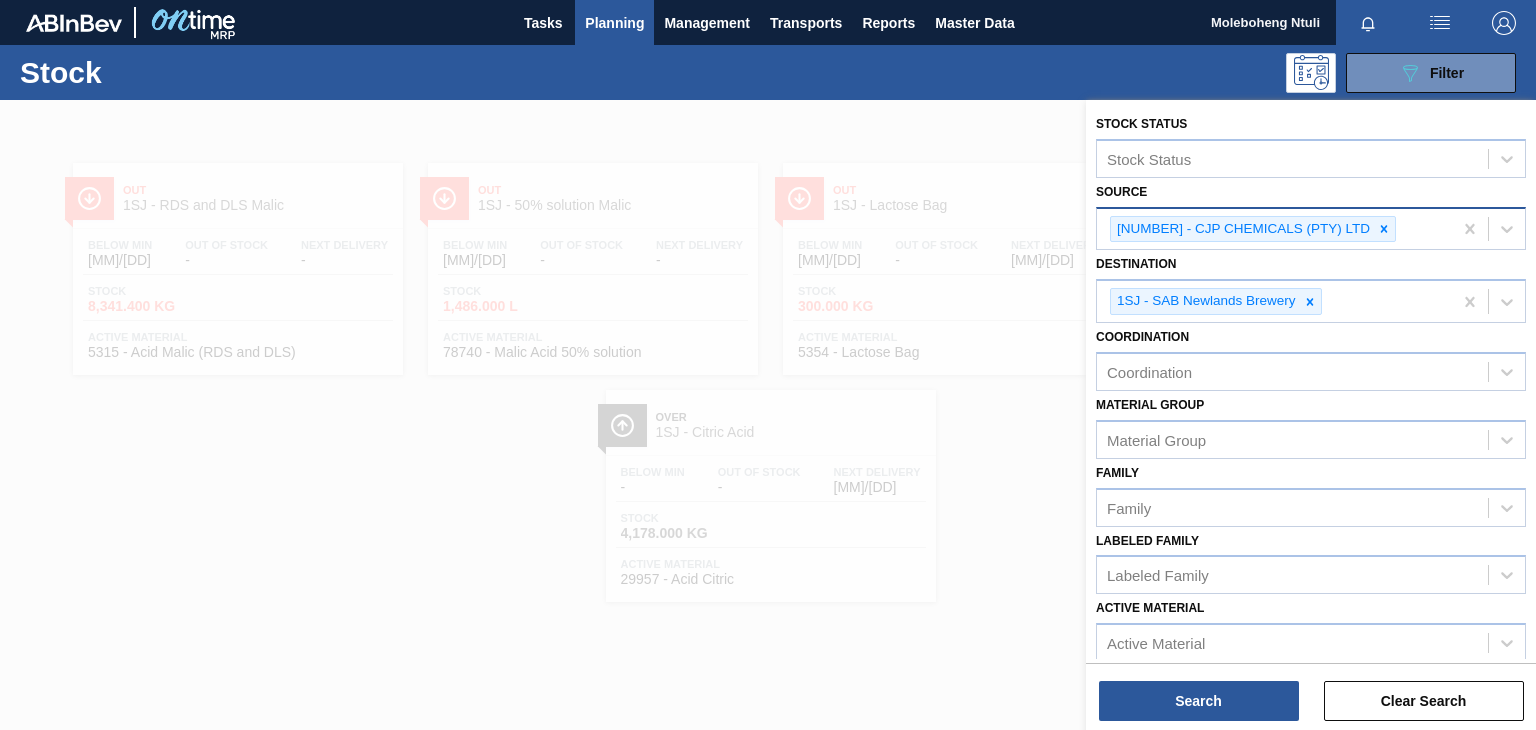 click 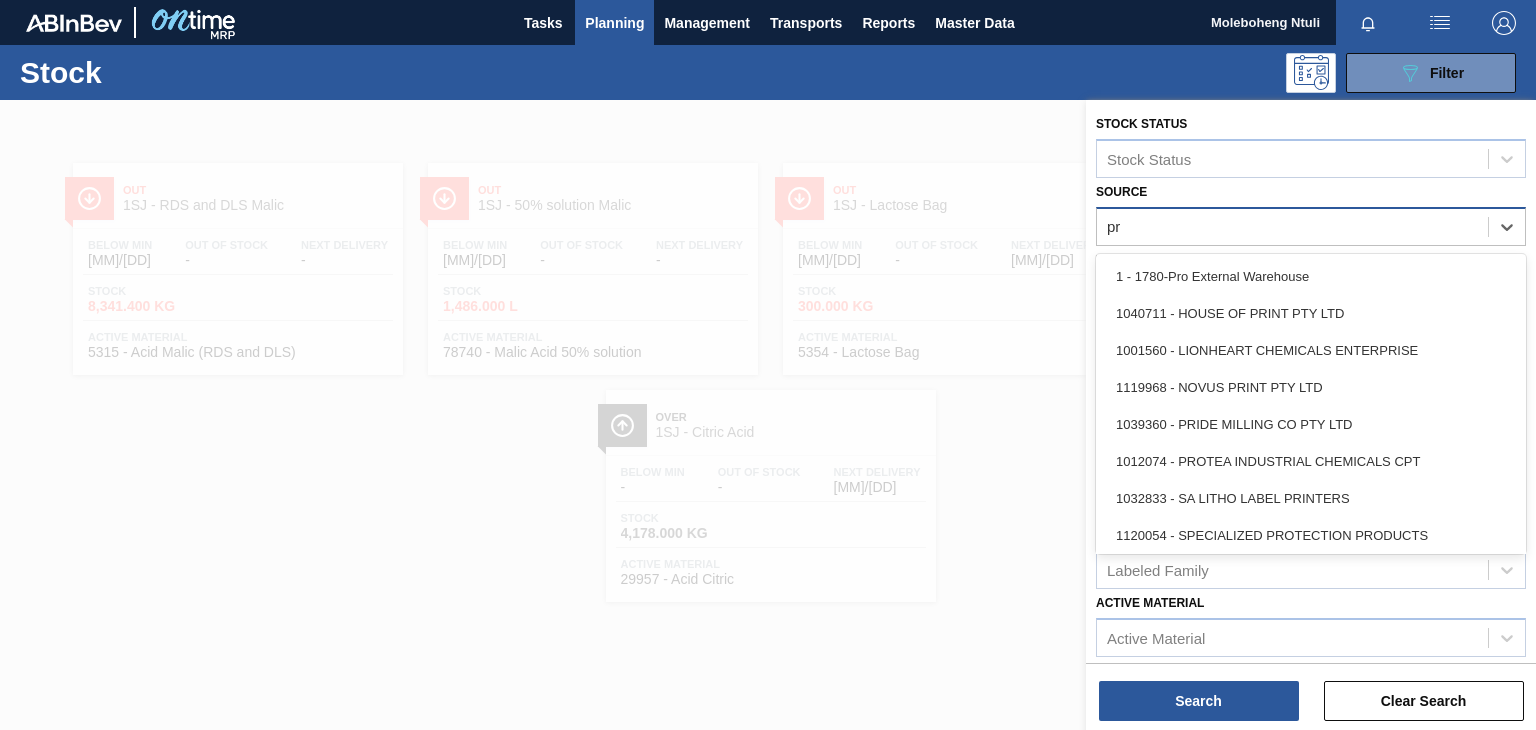 type on "pri" 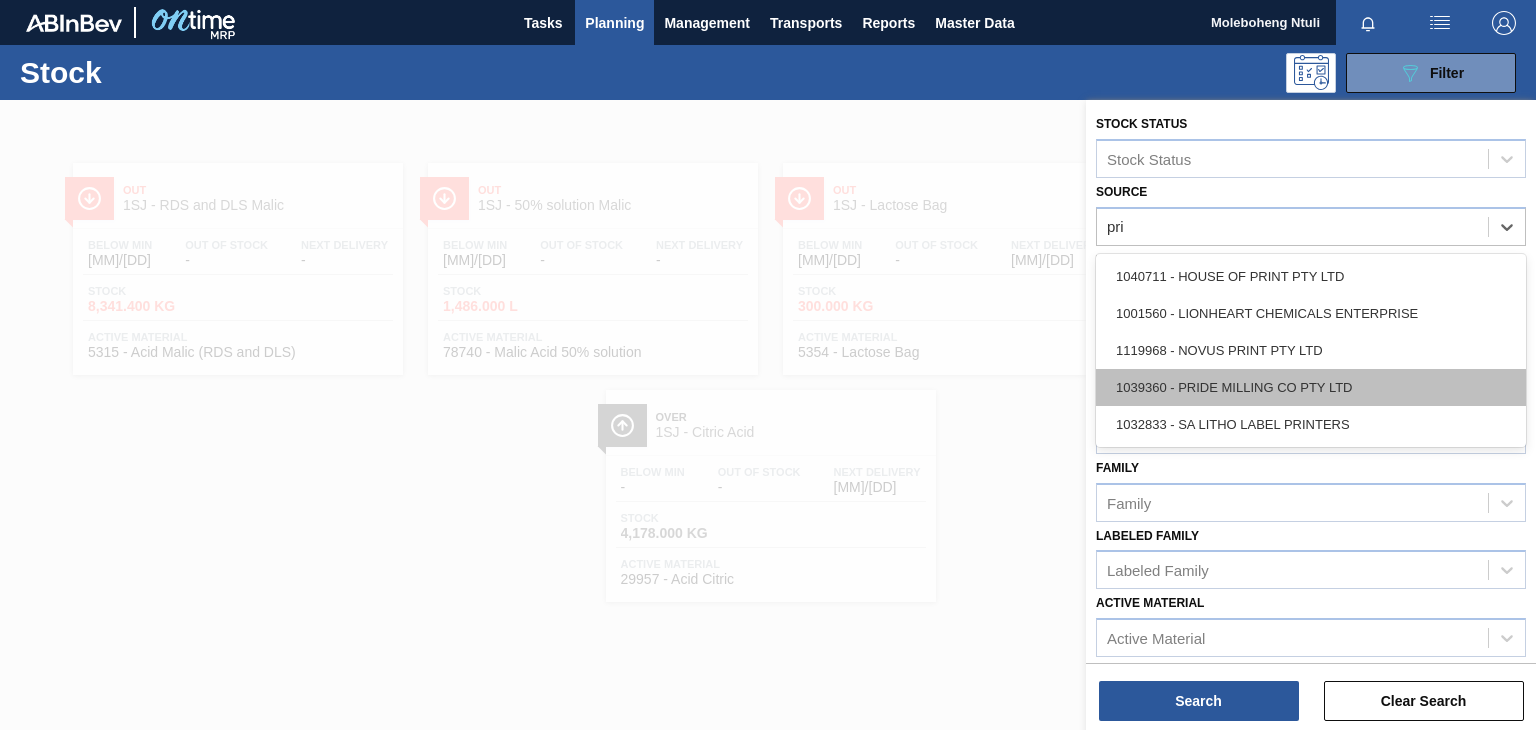 click on "1039360 - PRIDE MILLING CO PTY LTD" at bounding box center (1311, 387) 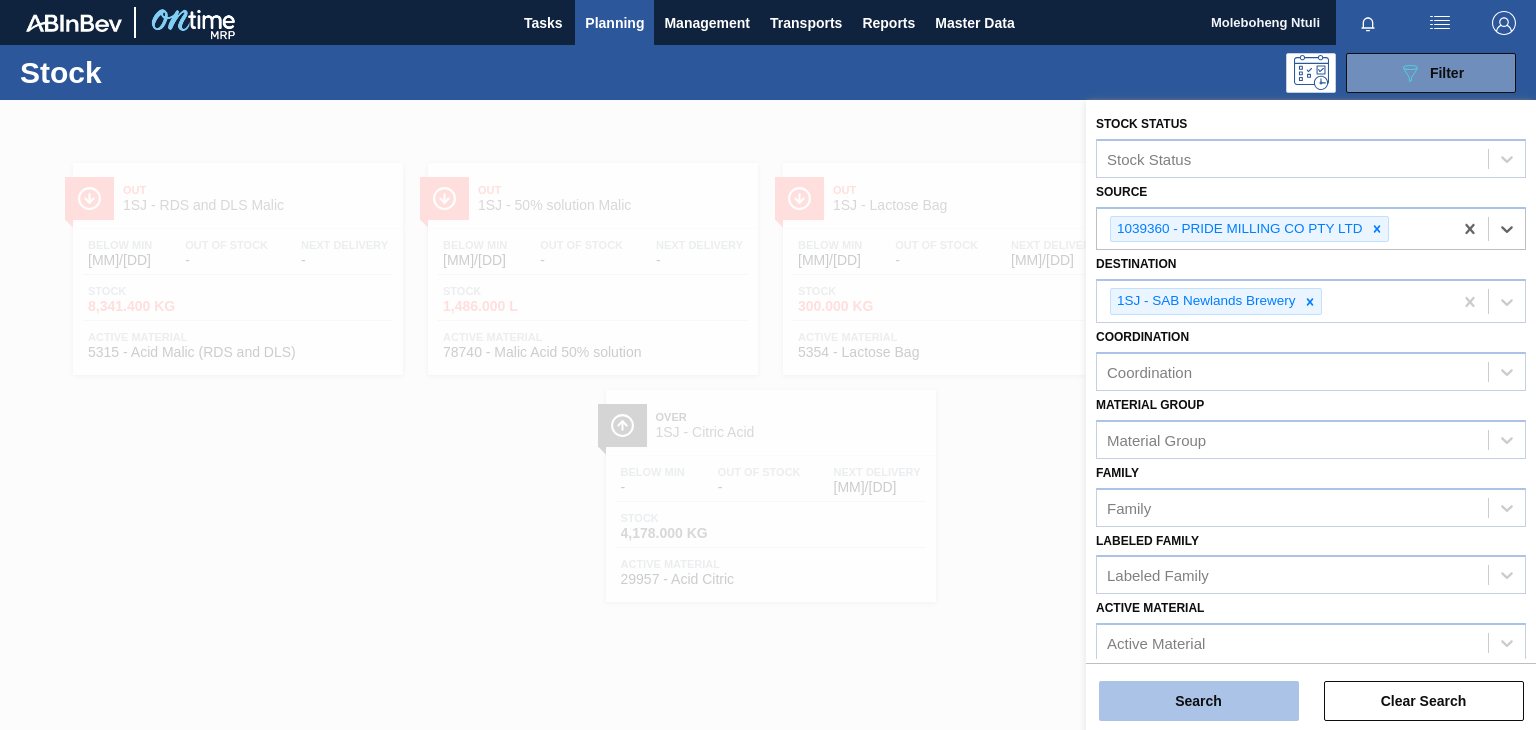 click on "Search" at bounding box center (1199, 701) 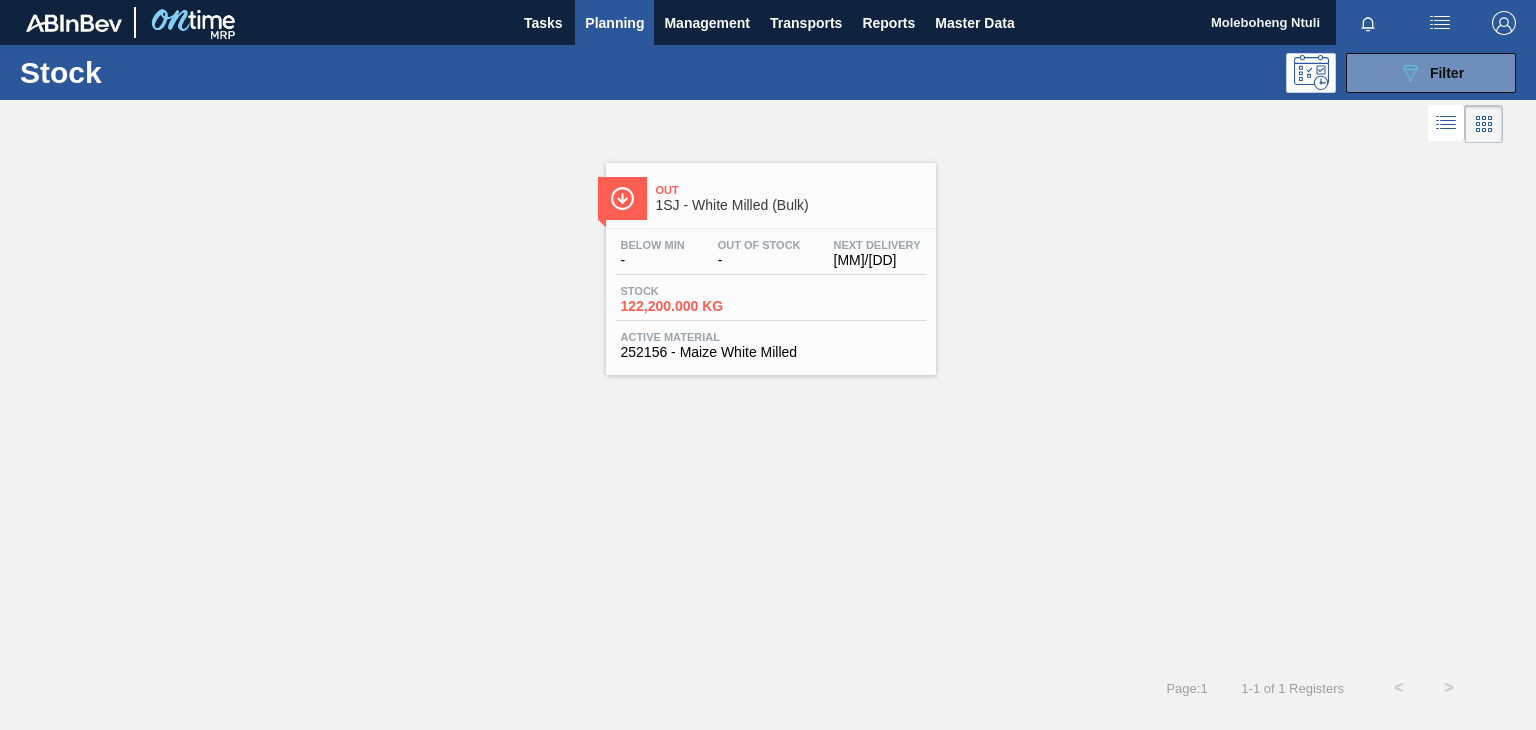 click on "Out" at bounding box center [791, 190] 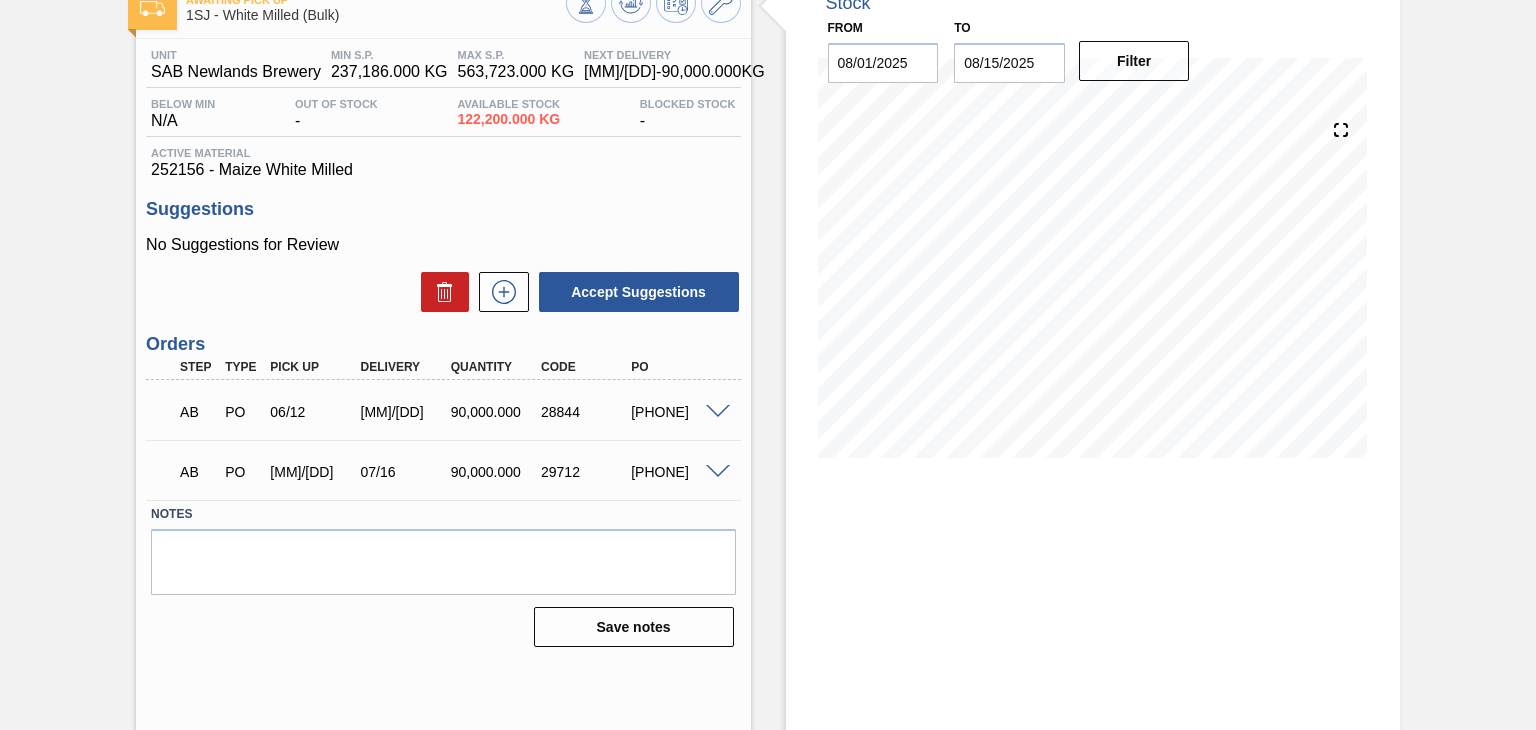 scroll, scrollTop: 130, scrollLeft: 0, axis: vertical 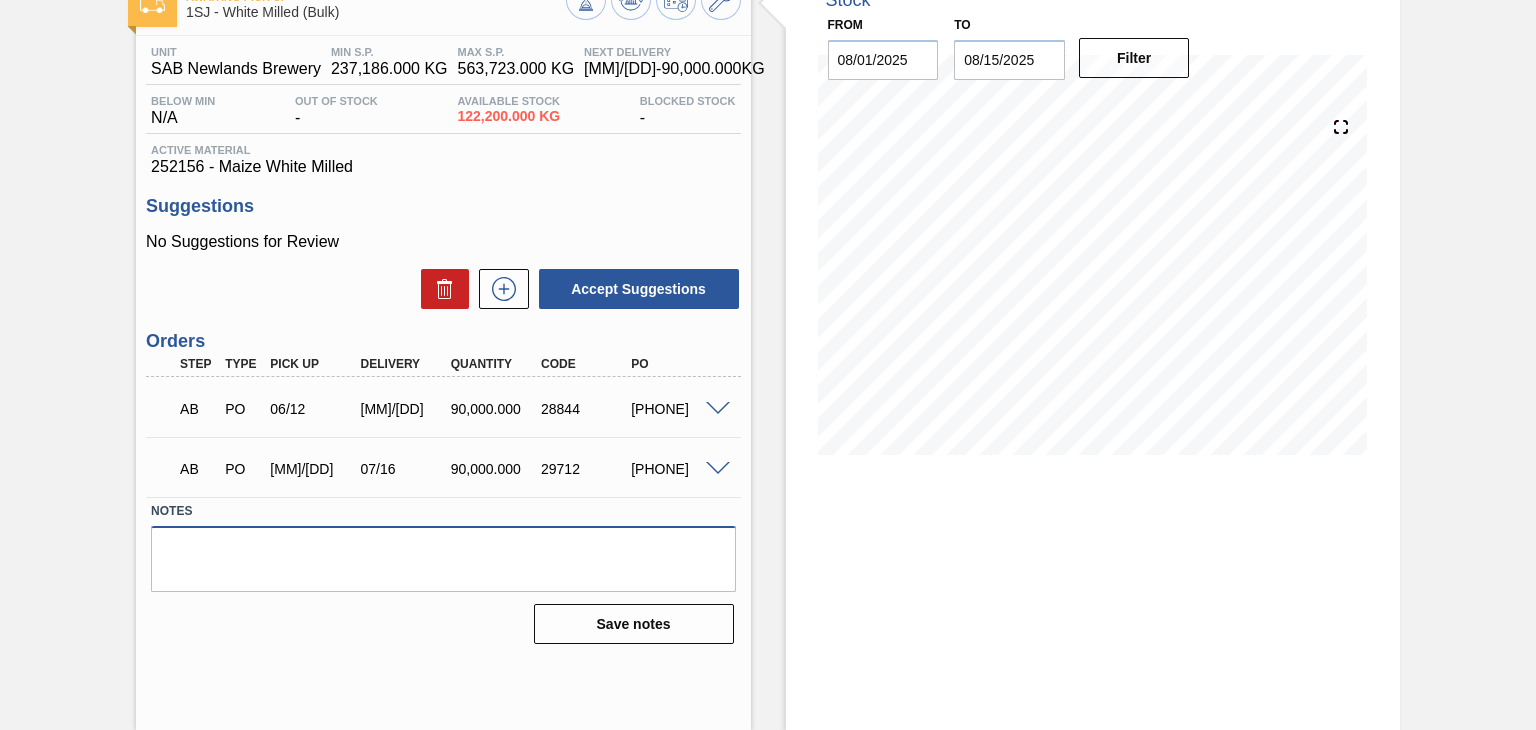 click at bounding box center (443, 559) 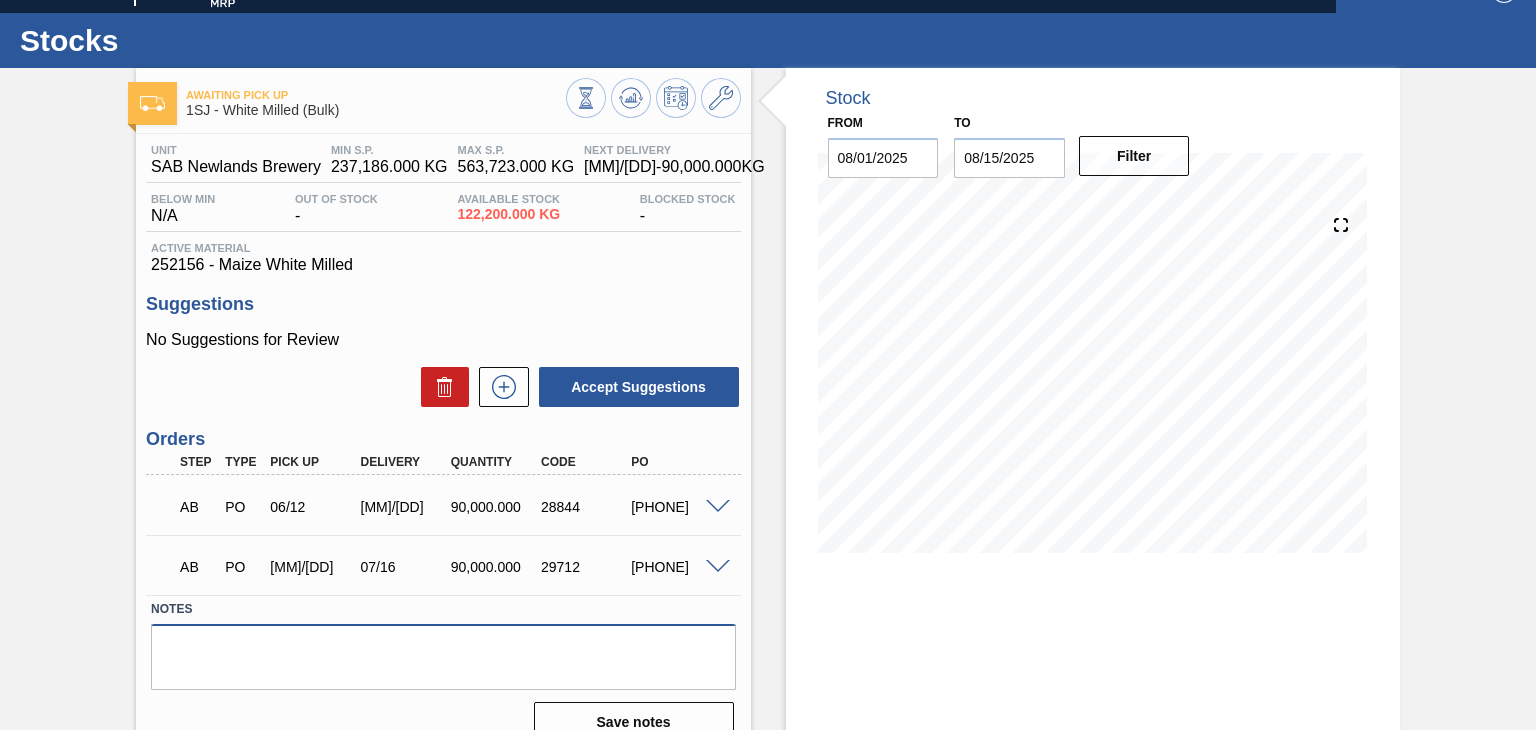 scroll, scrollTop: 30, scrollLeft: 0, axis: vertical 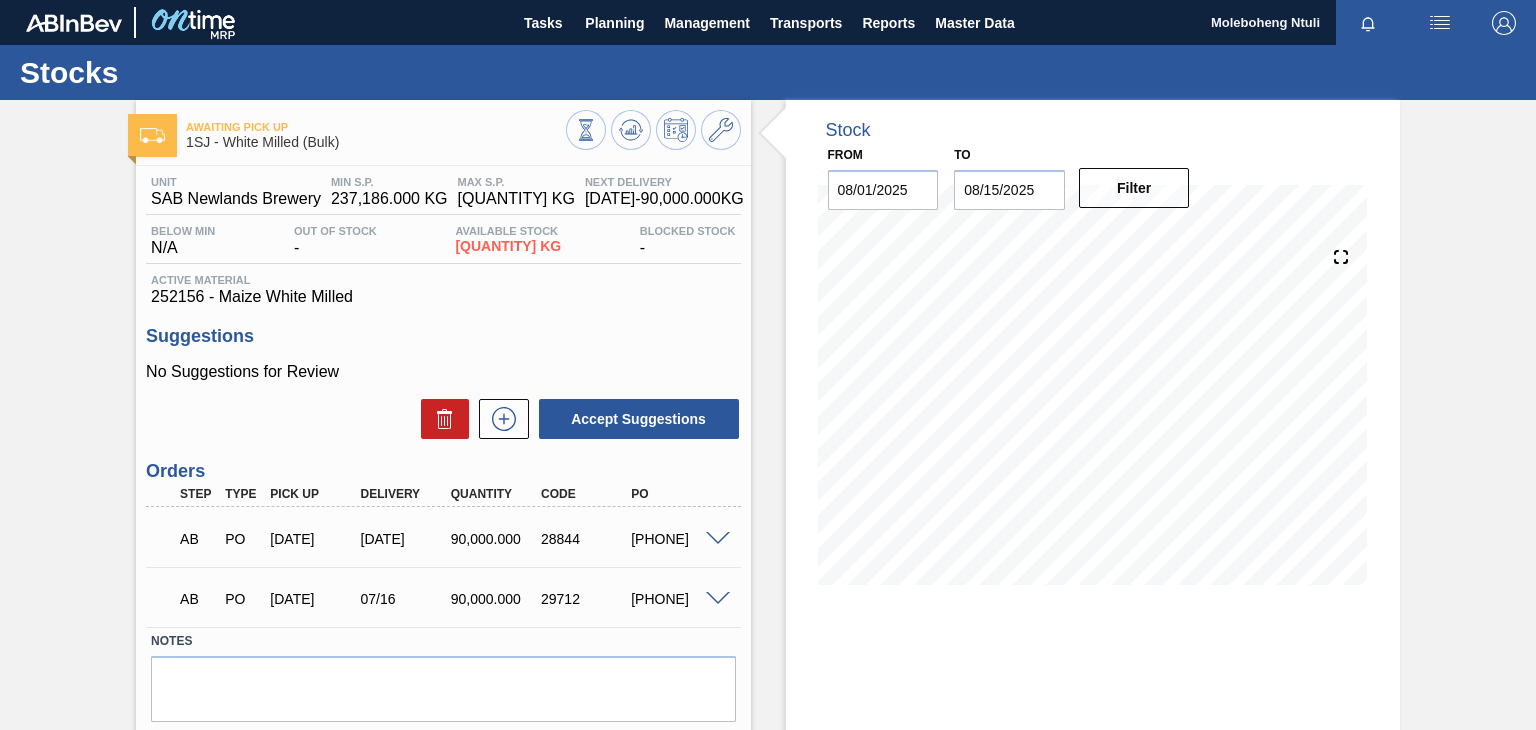 click on "252156 - Maize White Milled" at bounding box center [443, 297] 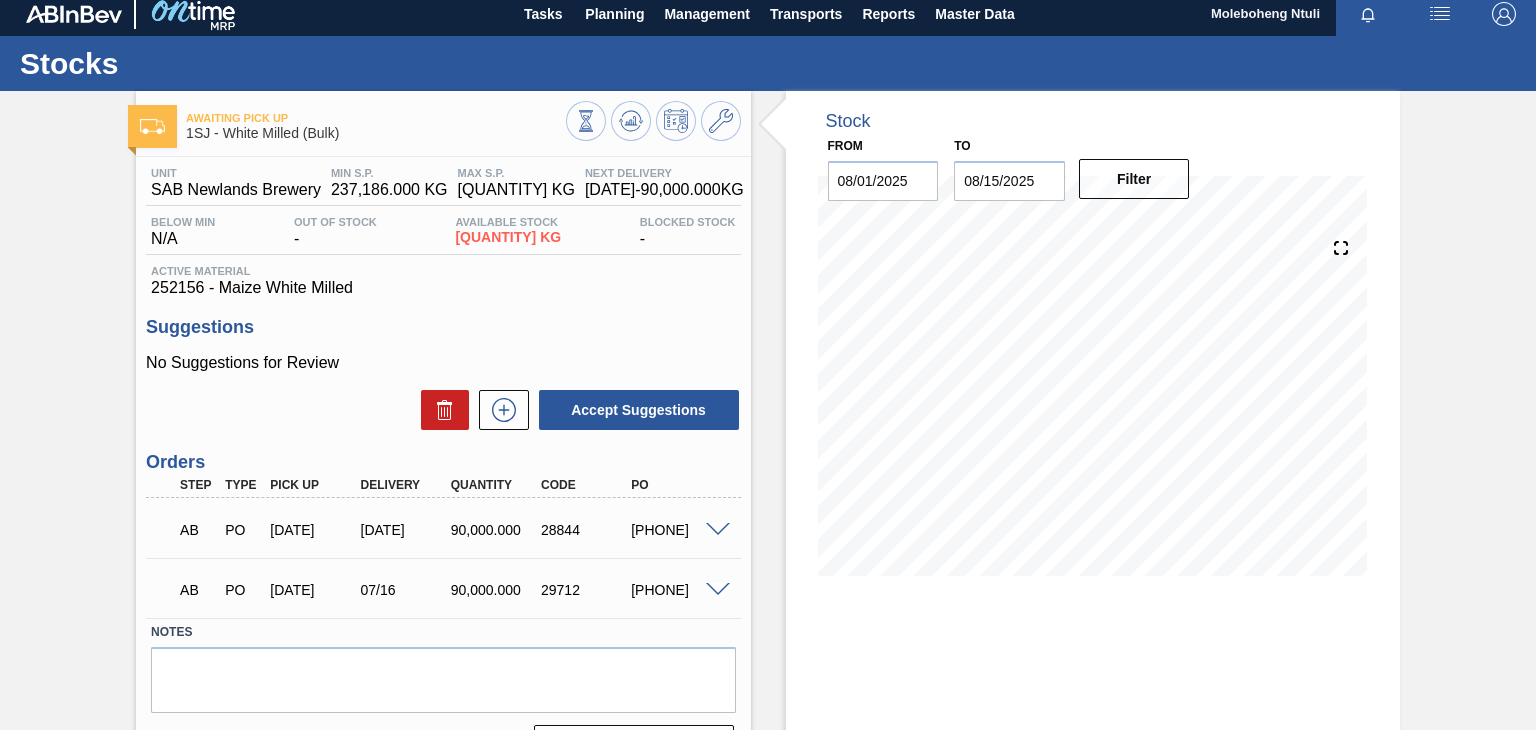 scroll, scrollTop: 0, scrollLeft: 0, axis: both 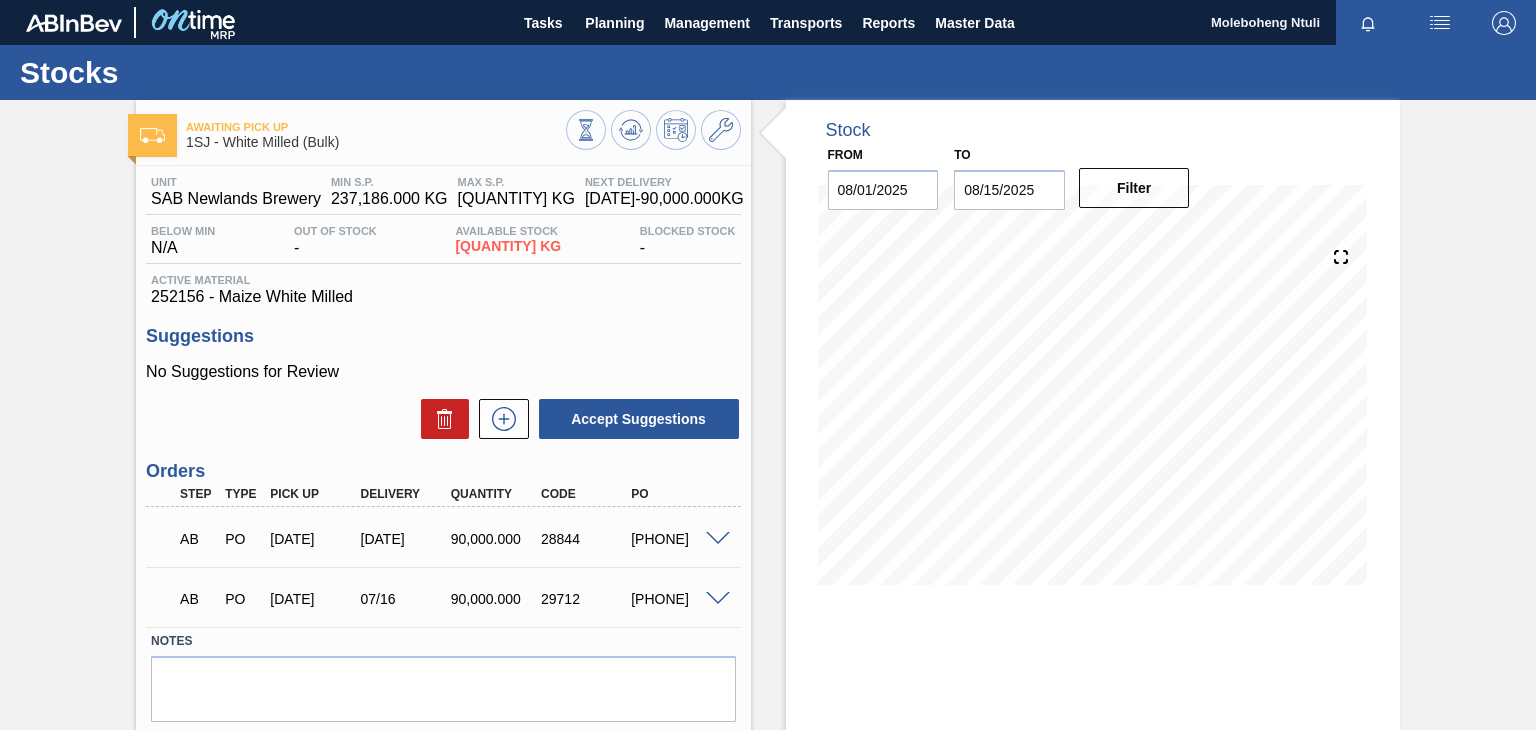 click on "Unit SAB Newlands Brewery MIN S.P. 237,186.000   KG MAX S.P. 563,723.000   KG Next Delivery 08/01  -  90,000.000 KG Below Min N/A Out Of Stock - Available Stock 122,200.000 KG Blocked Stock - Active Material 252156 - Maize White Milled" at bounding box center [443, 241] 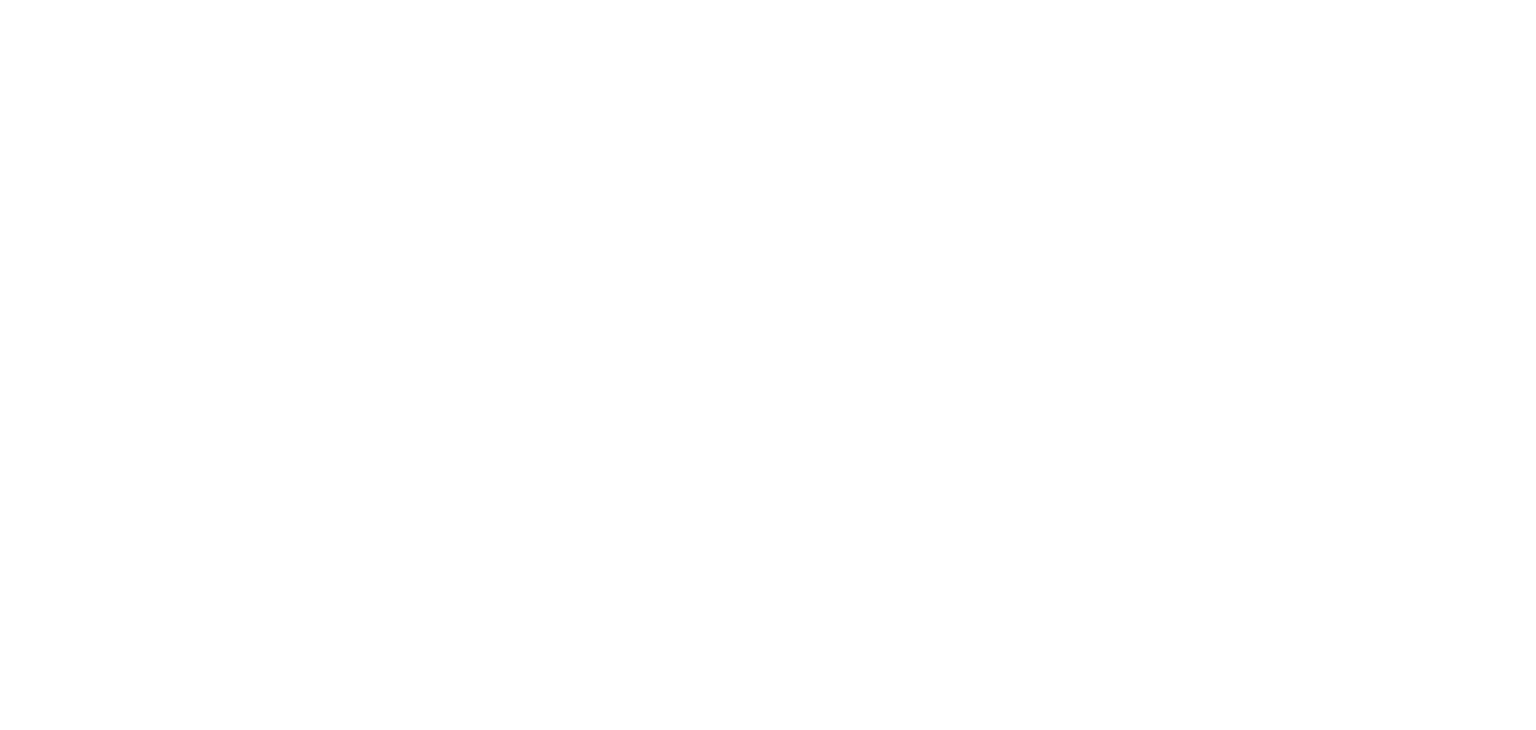 scroll, scrollTop: 0, scrollLeft: 0, axis: both 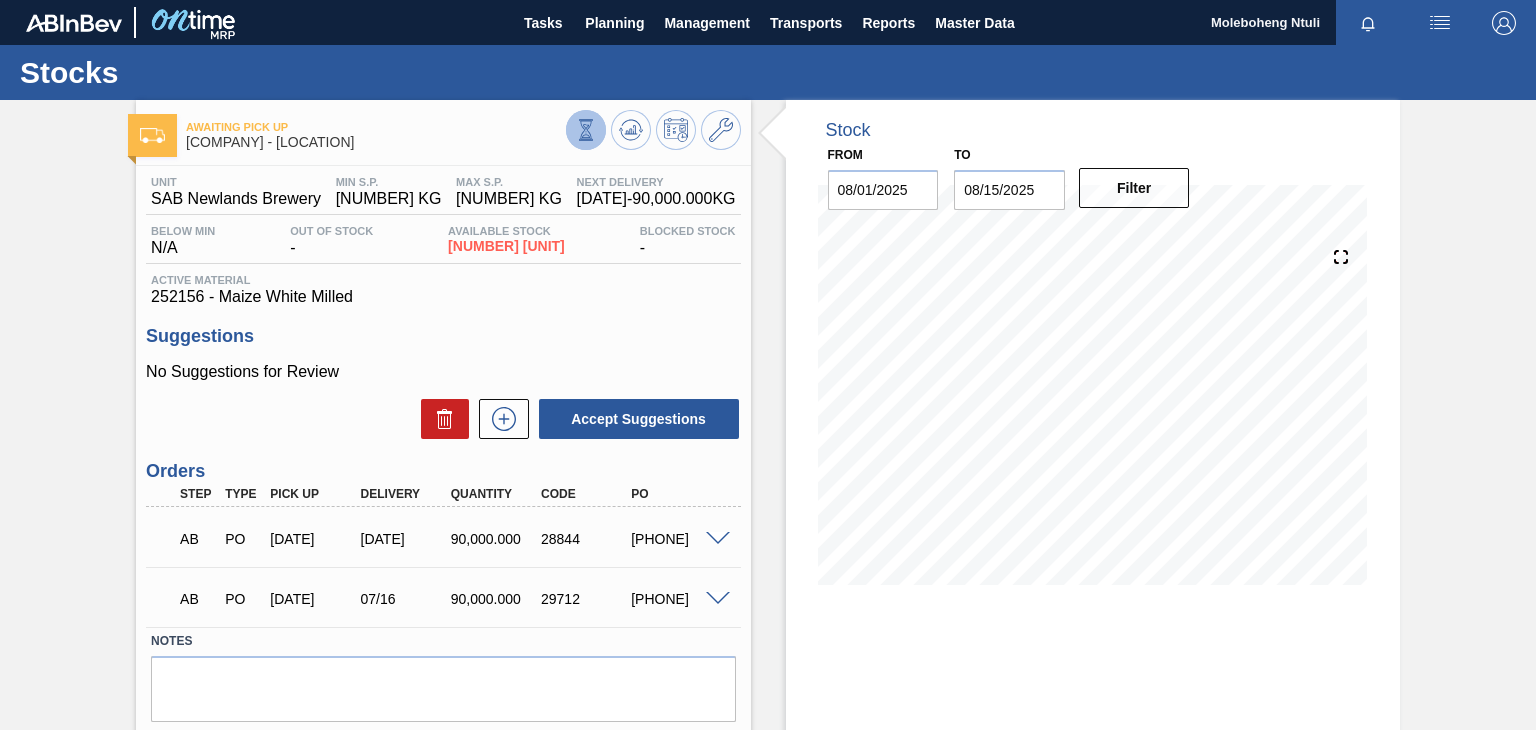 click 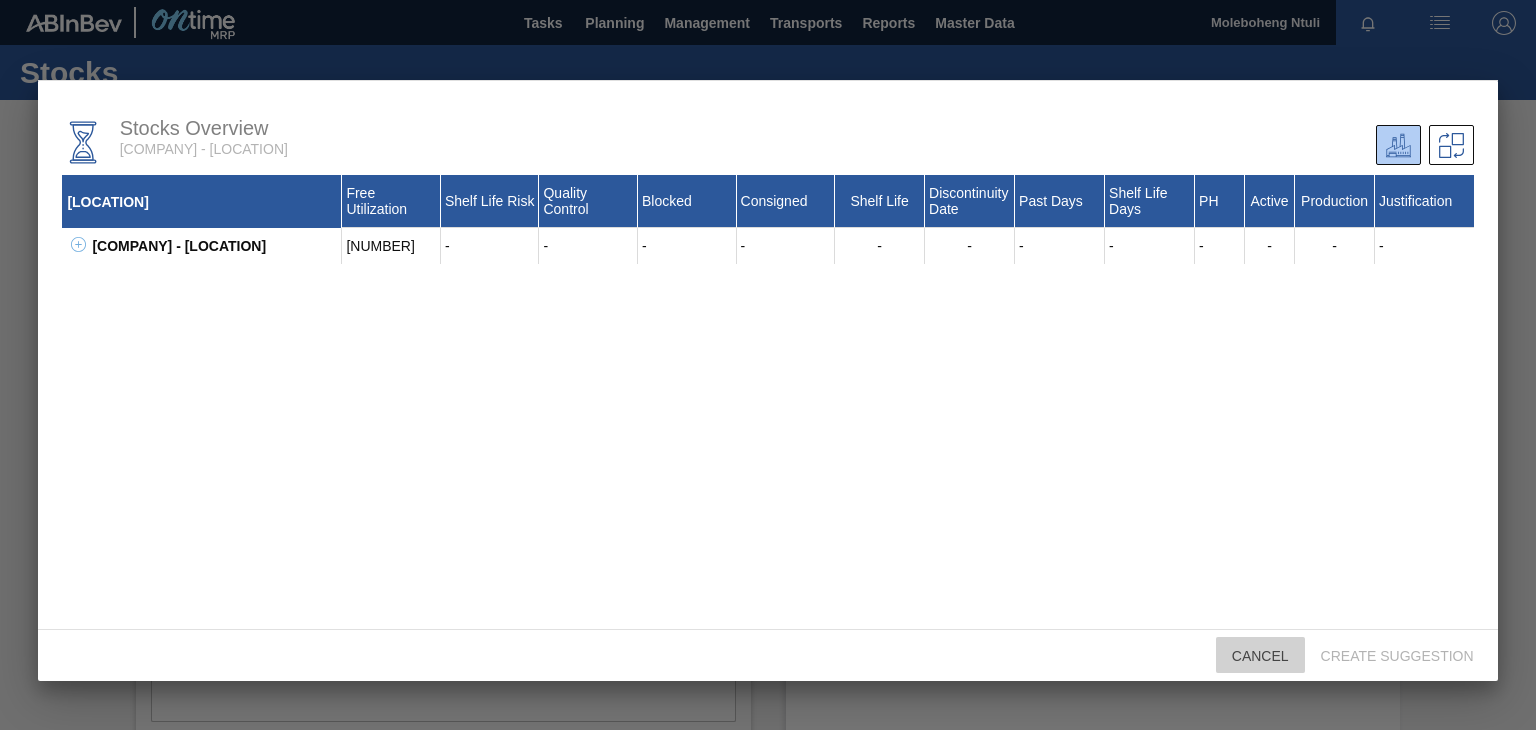 click on "Cancel" at bounding box center (1260, 655) 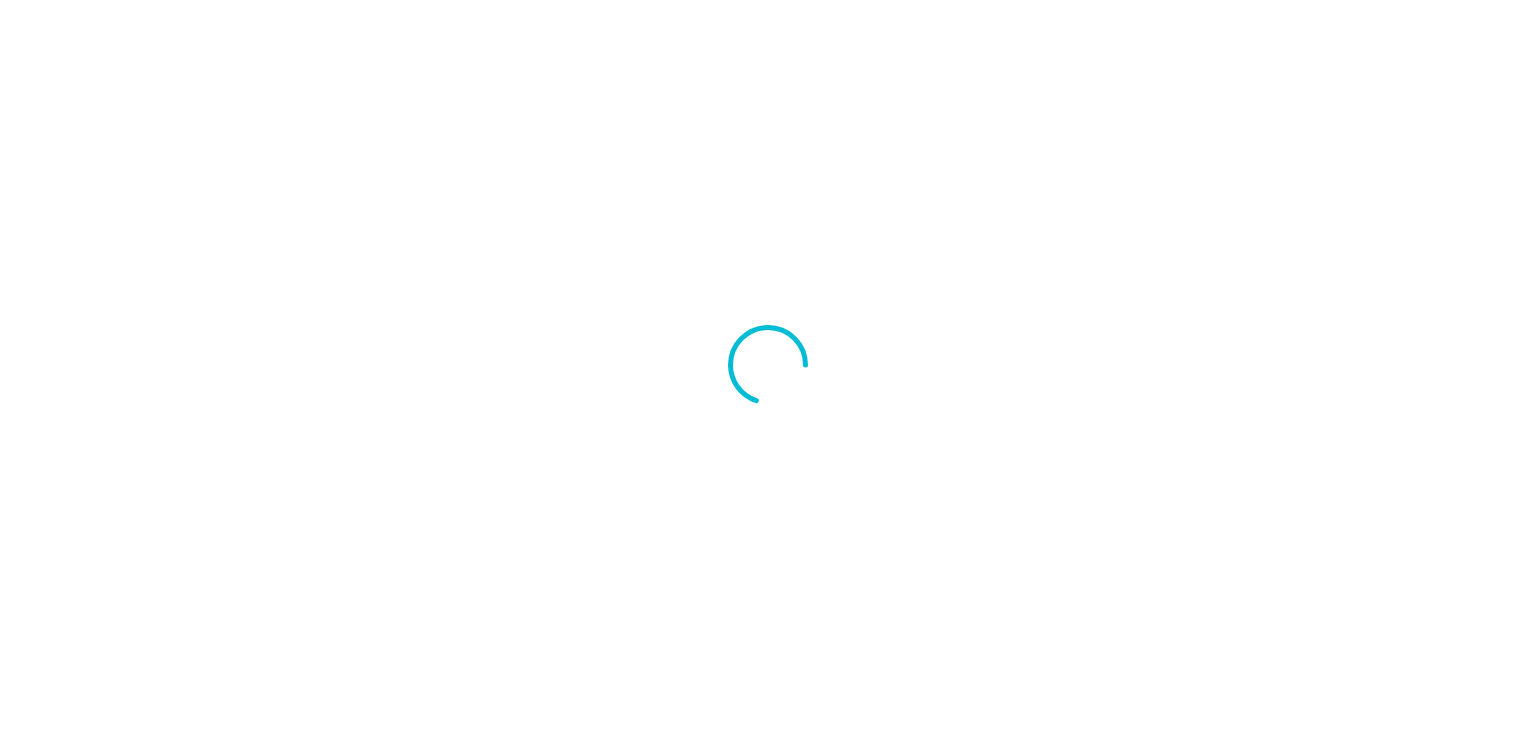 scroll, scrollTop: 0, scrollLeft: 0, axis: both 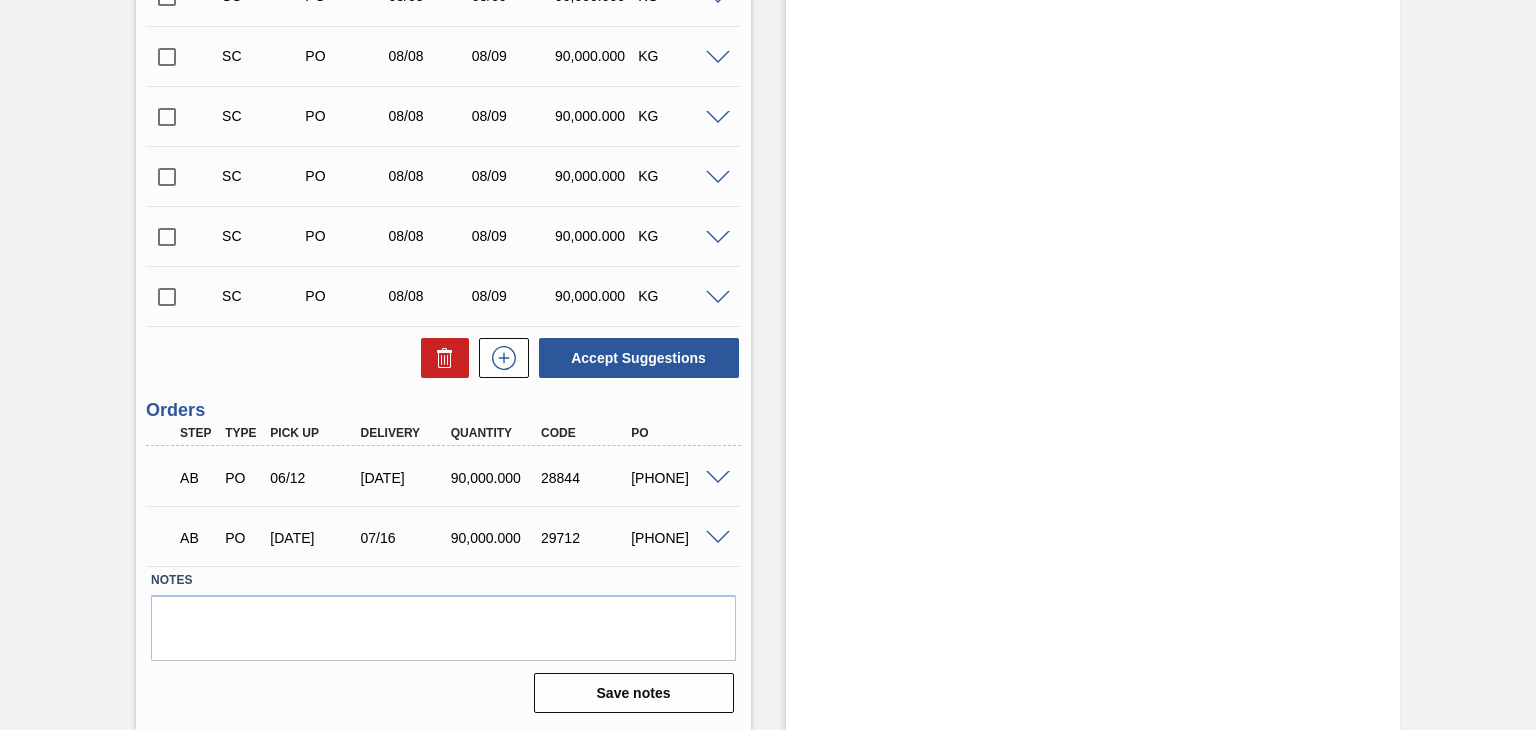 click on "Stock From [DATE] to [DATE] Filter" at bounding box center [1093, -77] 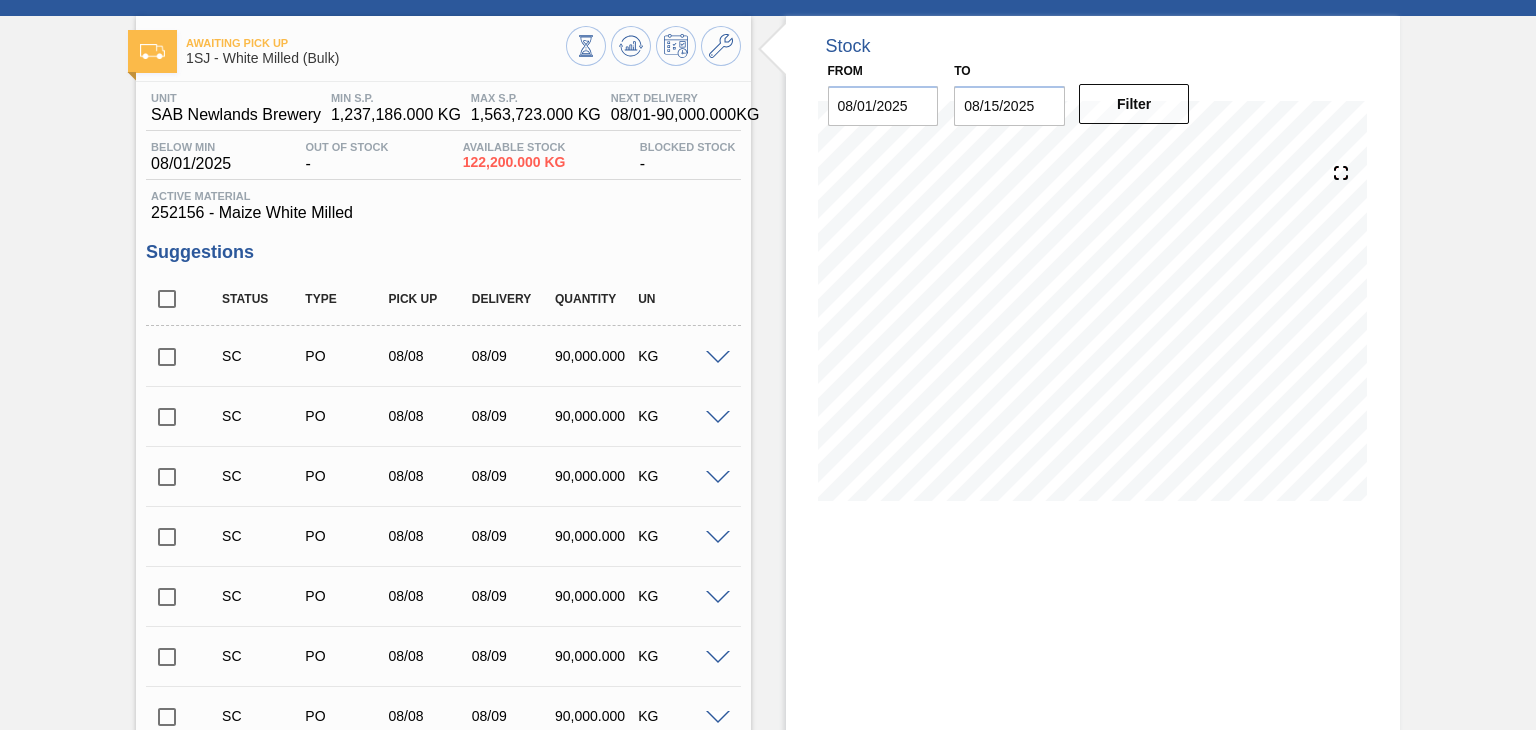 scroll, scrollTop: 0, scrollLeft: 0, axis: both 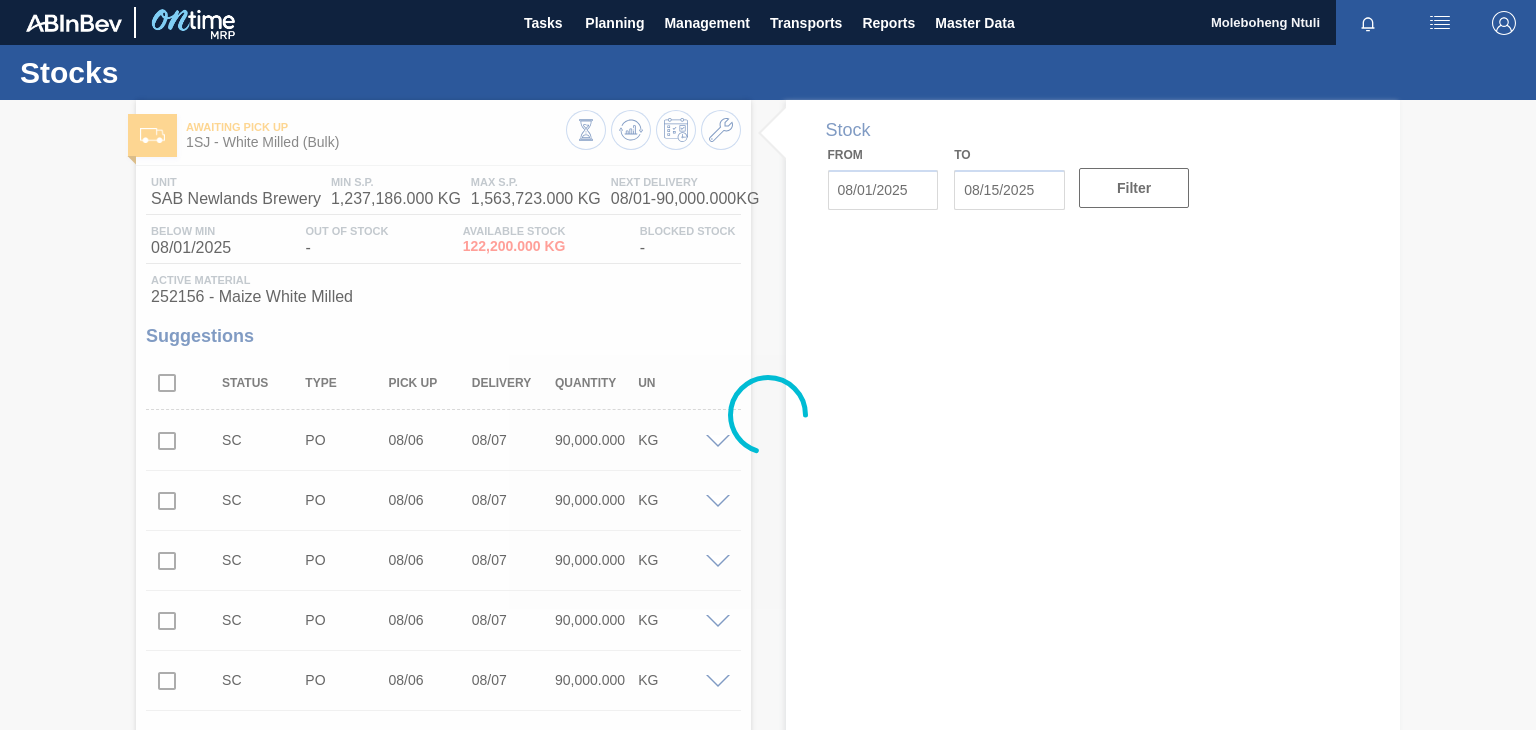 type on "08/01/2025" 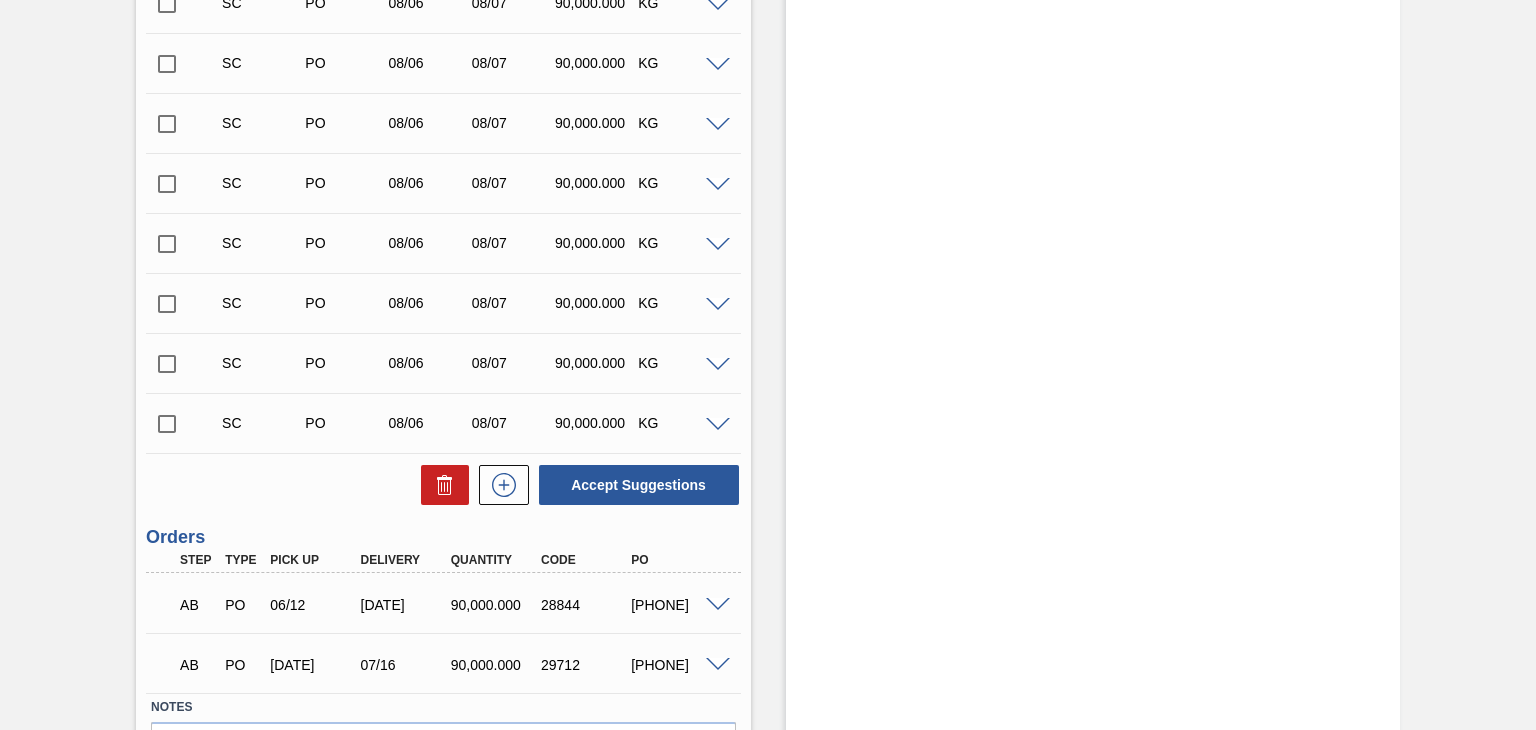 scroll, scrollTop: 984, scrollLeft: 0, axis: vertical 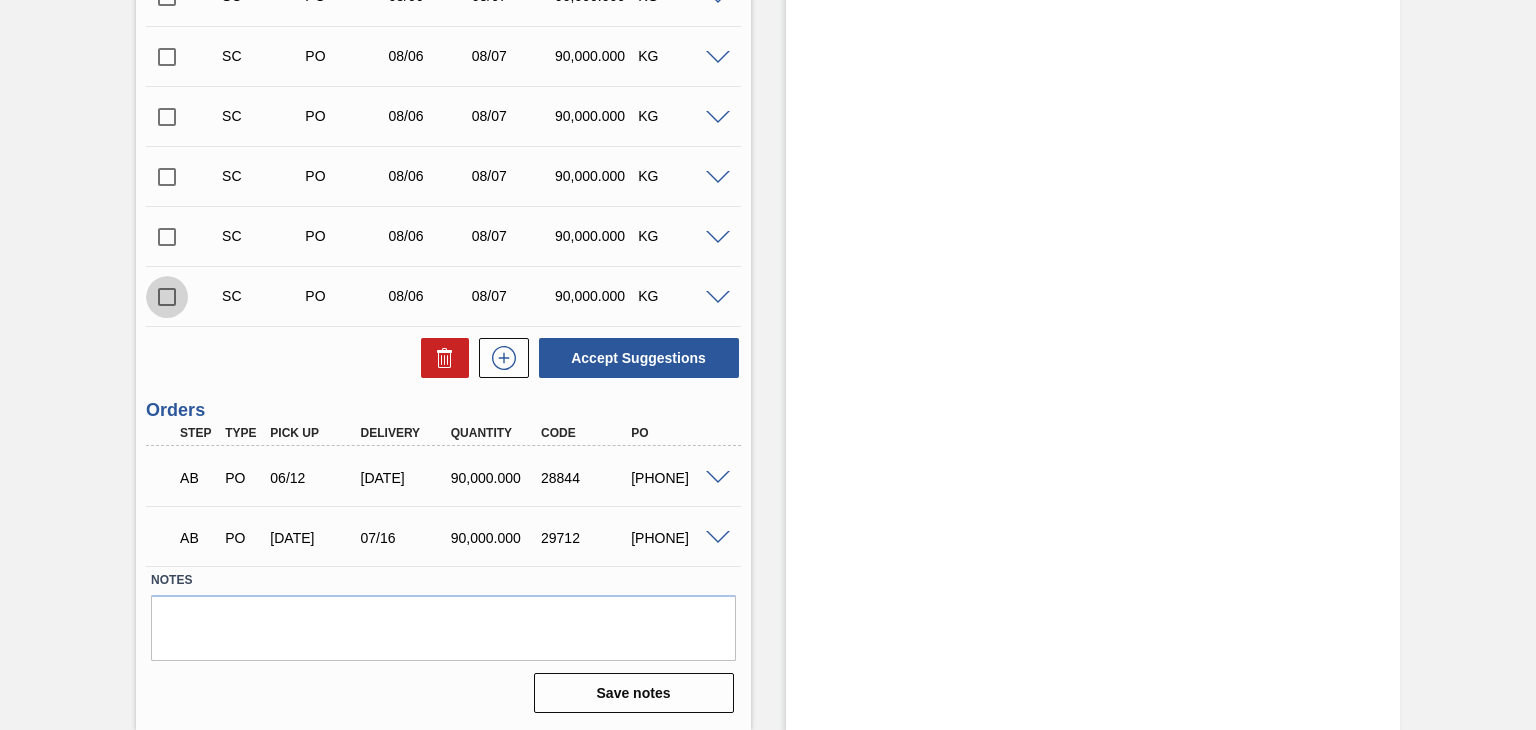 click at bounding box center (167, 297) 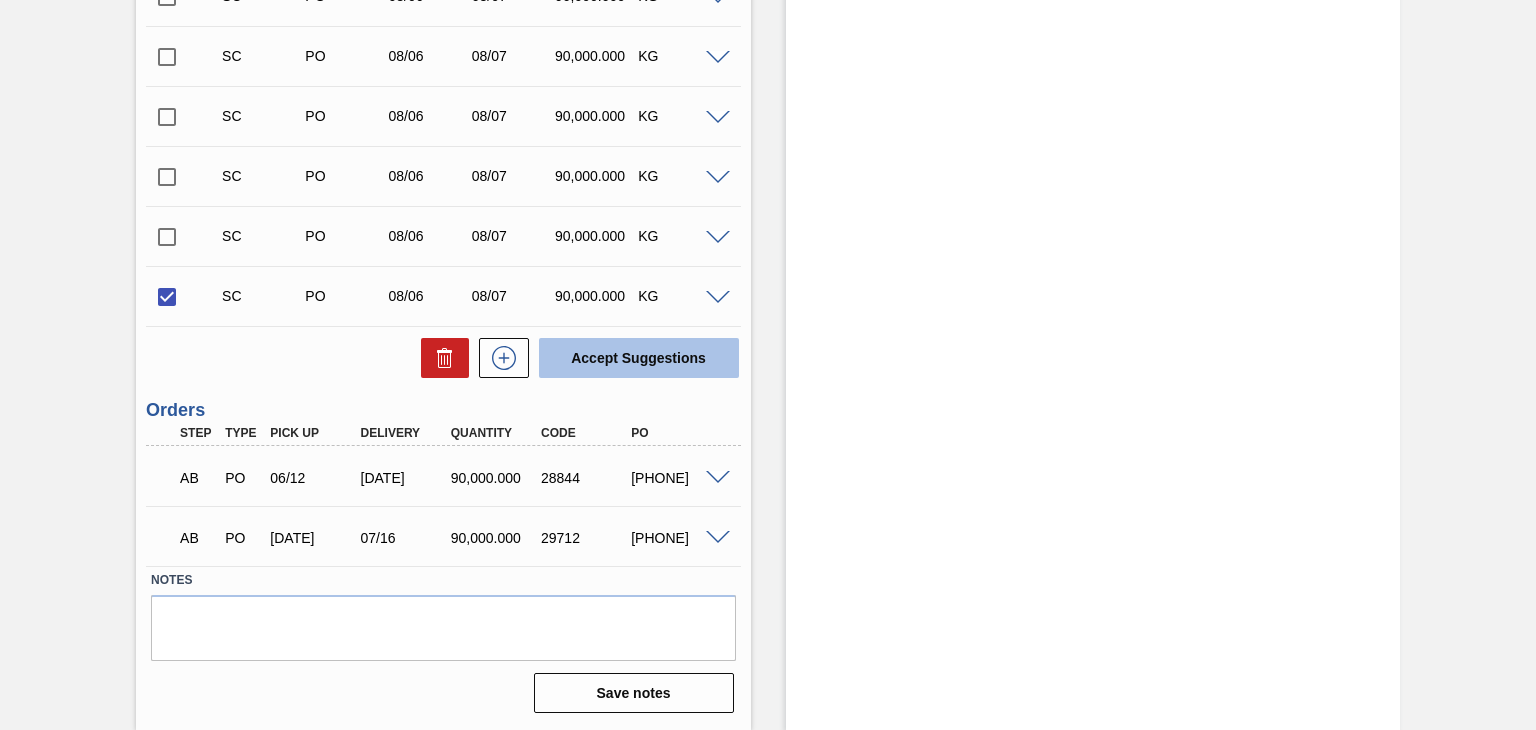 click on "Accept Suggestions" at bounding box center [639, 358] 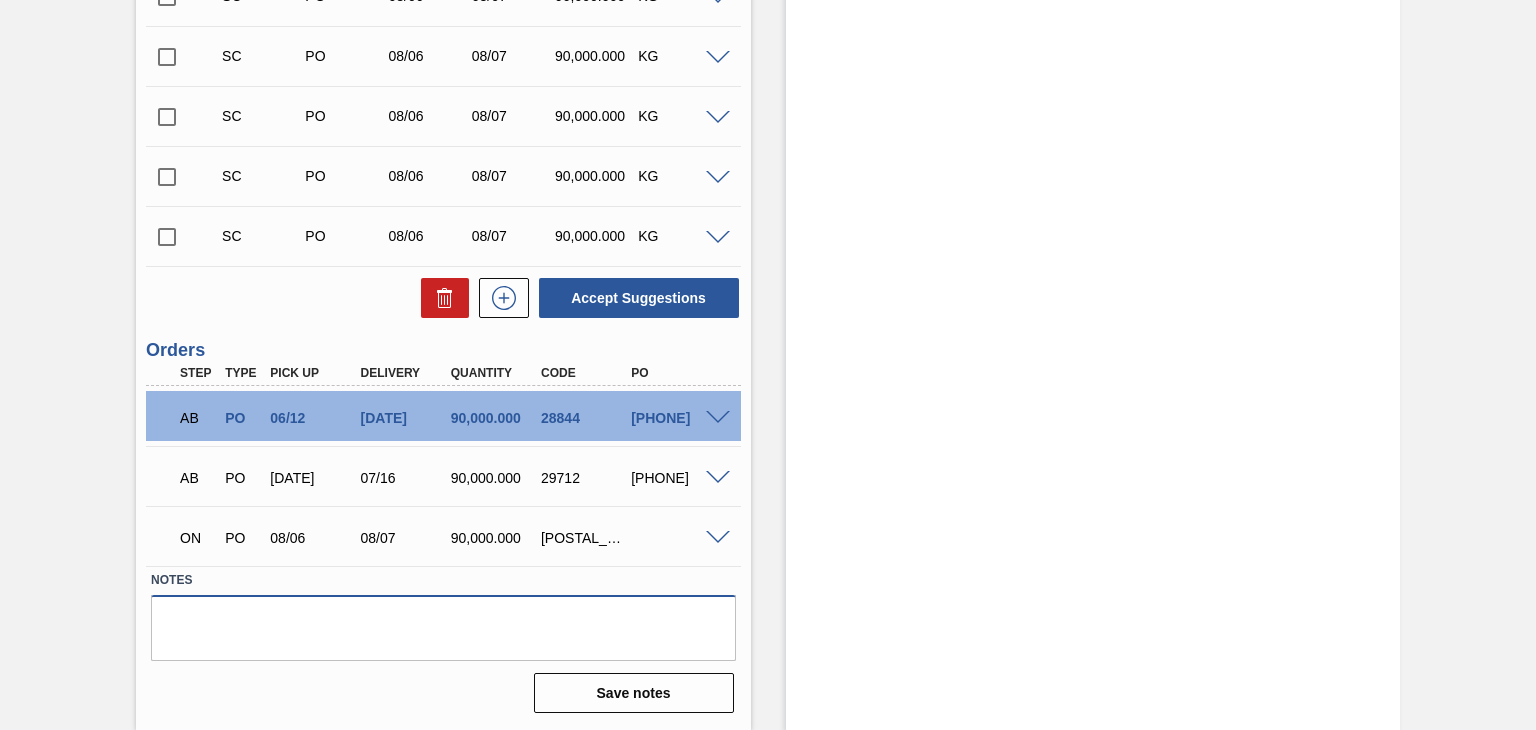click at bounding box center [443, 628] 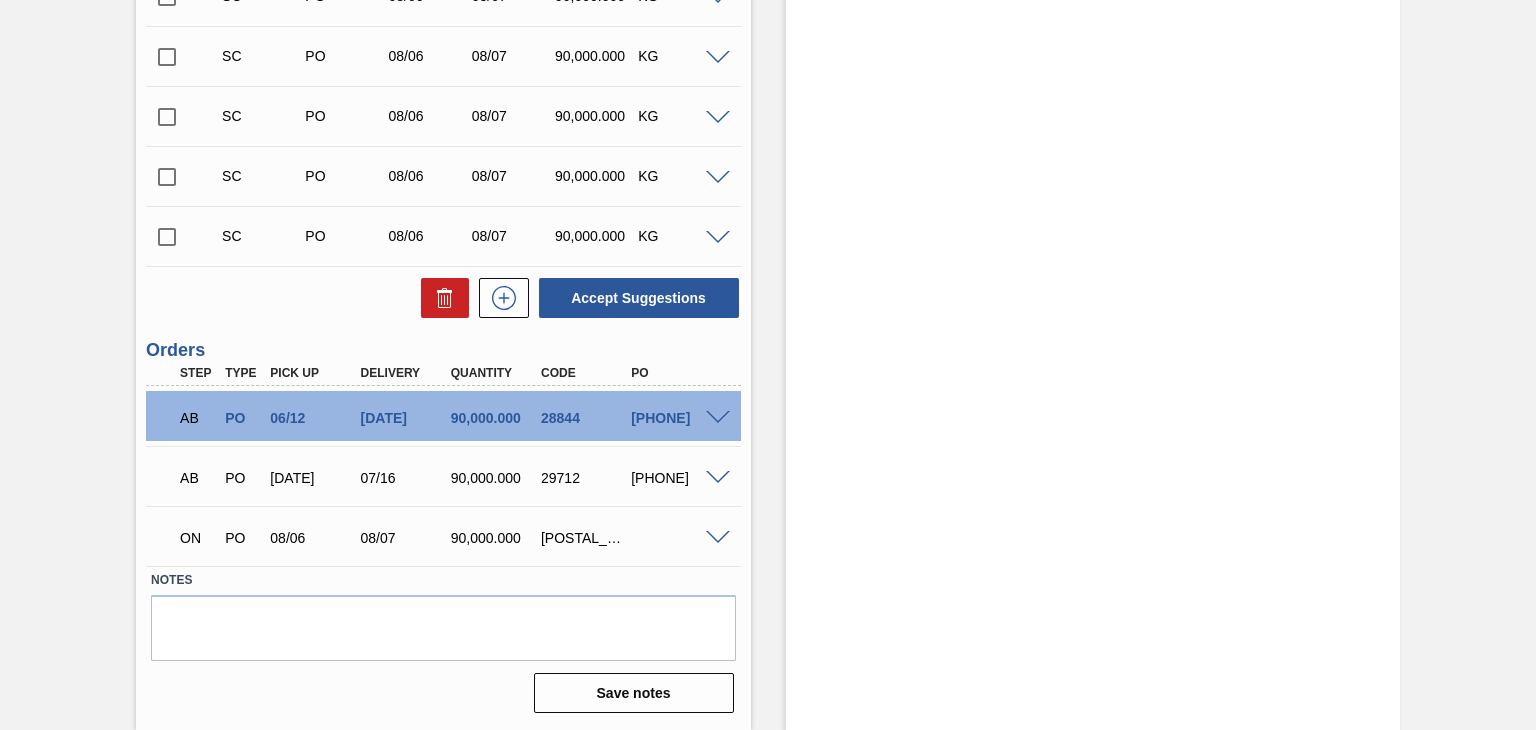 click on "90,000.000" at bounding box center (495, 538) 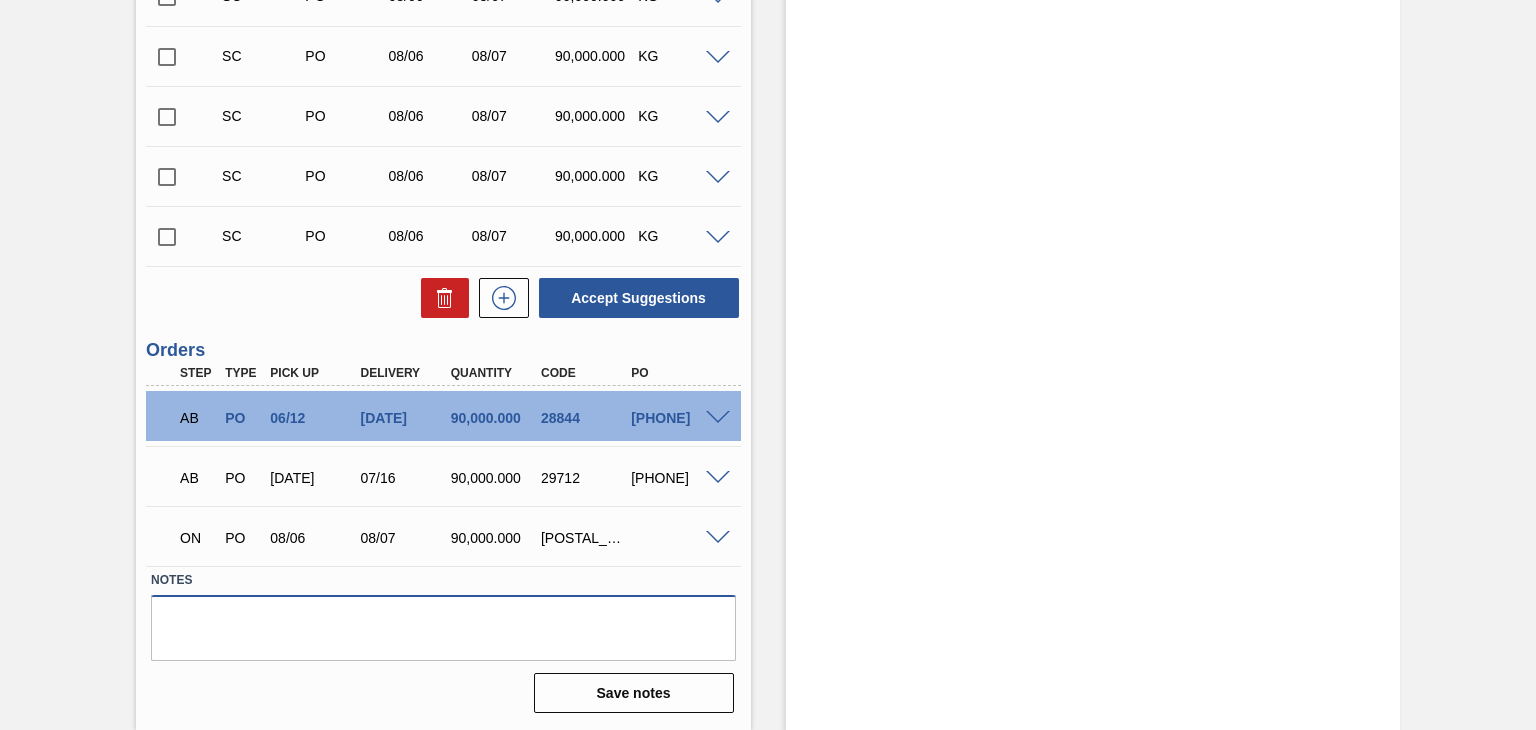 click at bounding box center (443, 628) 